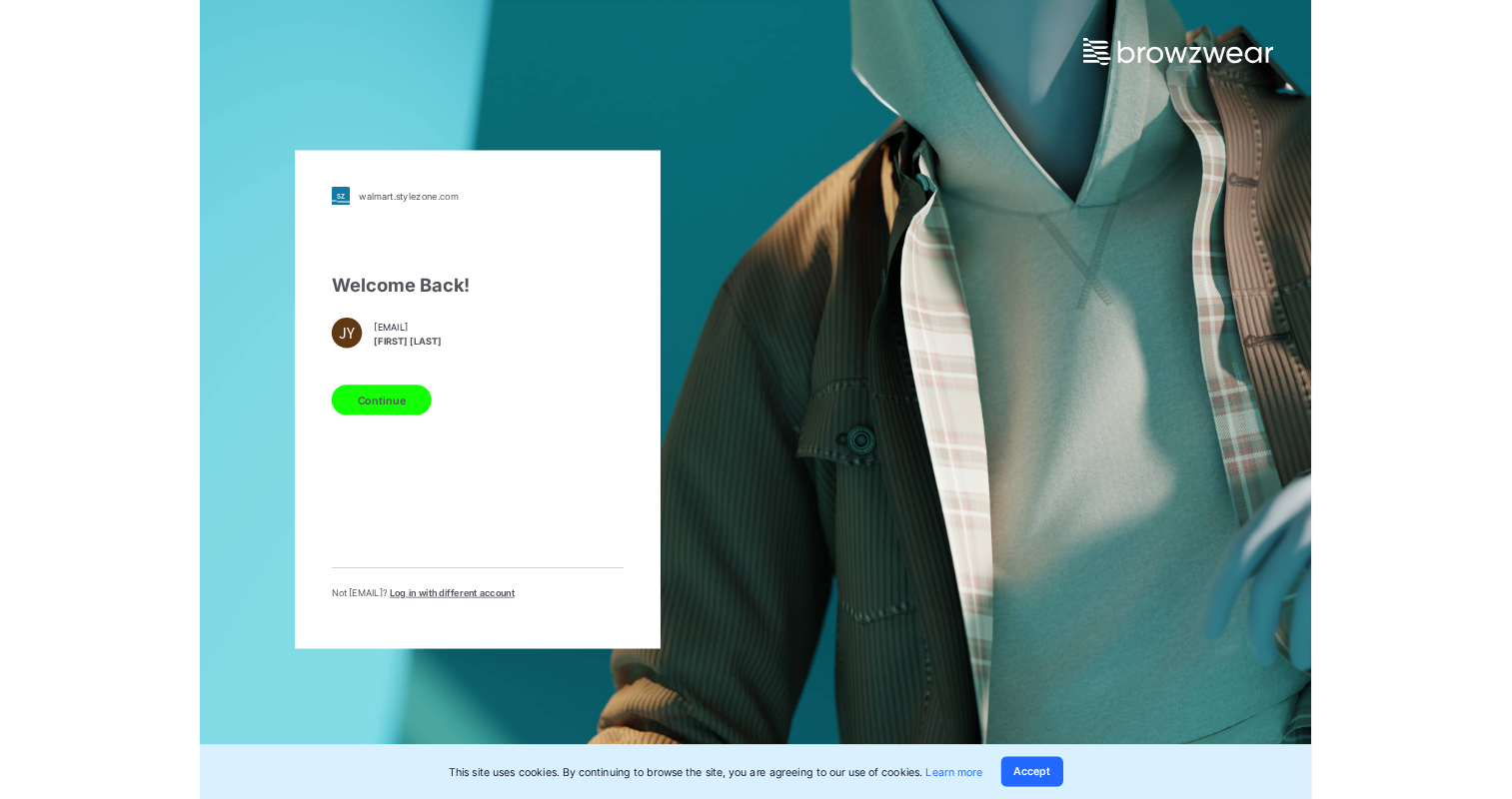 scroll, scrollTop: 0, scrollLeft: 0, axis: both 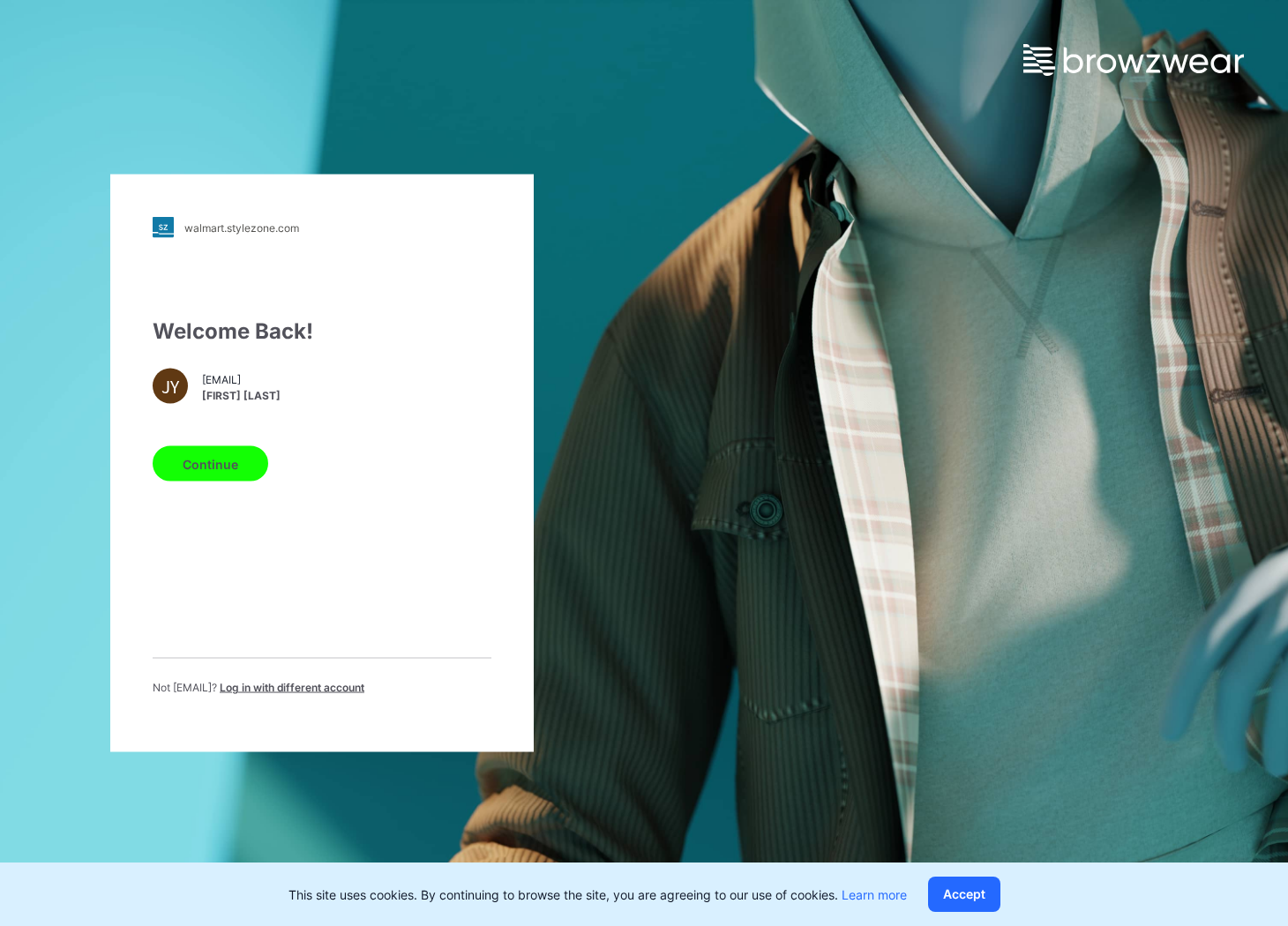 click on "Continue" at bounding box center [210, 464] 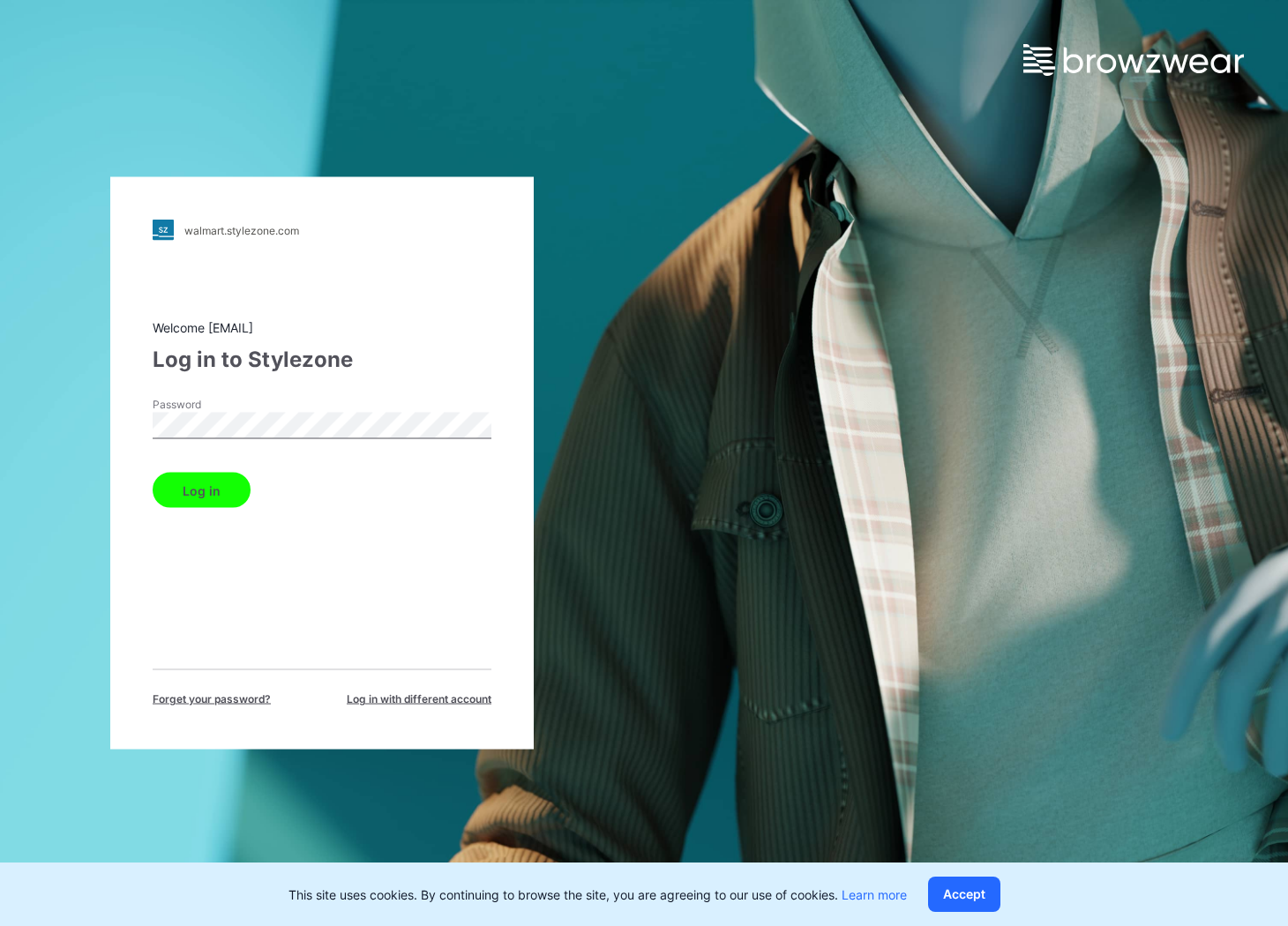 click on "Log in" at bounding box center [201, 490] 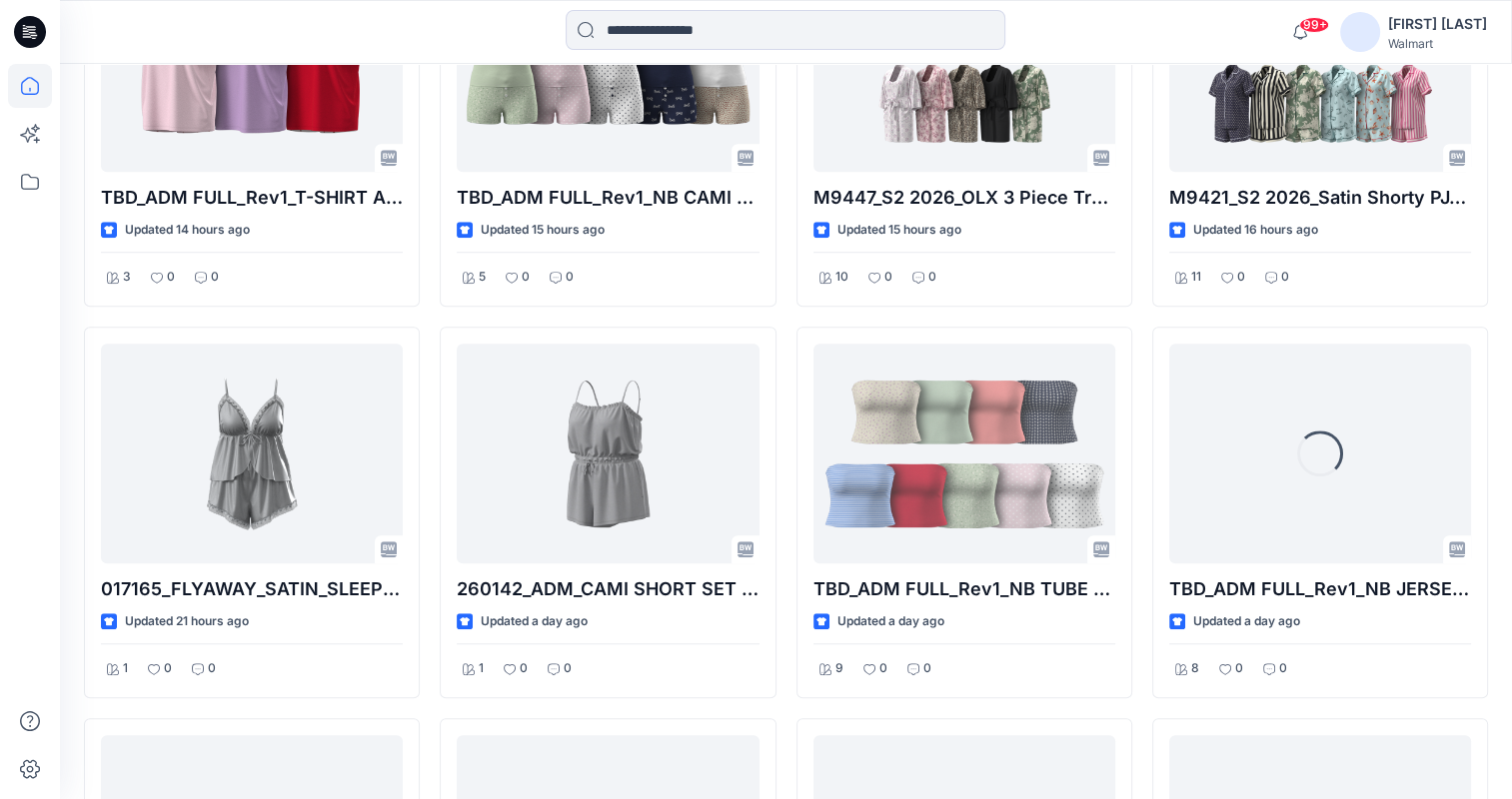 scroll, scrollTop: 1510, scrollLeft: 0, axis: vertical 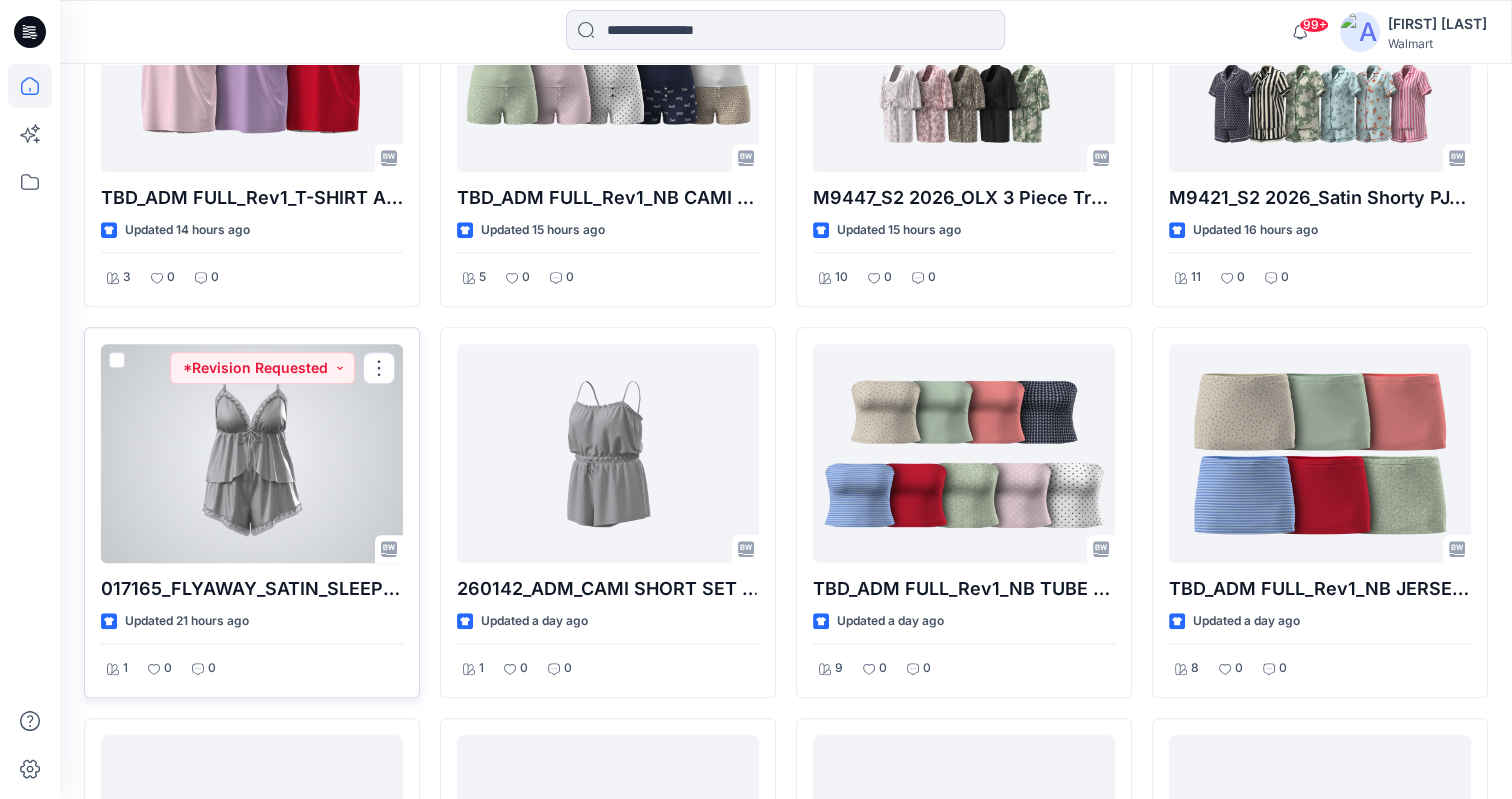 click at bounding box center (252, 453) 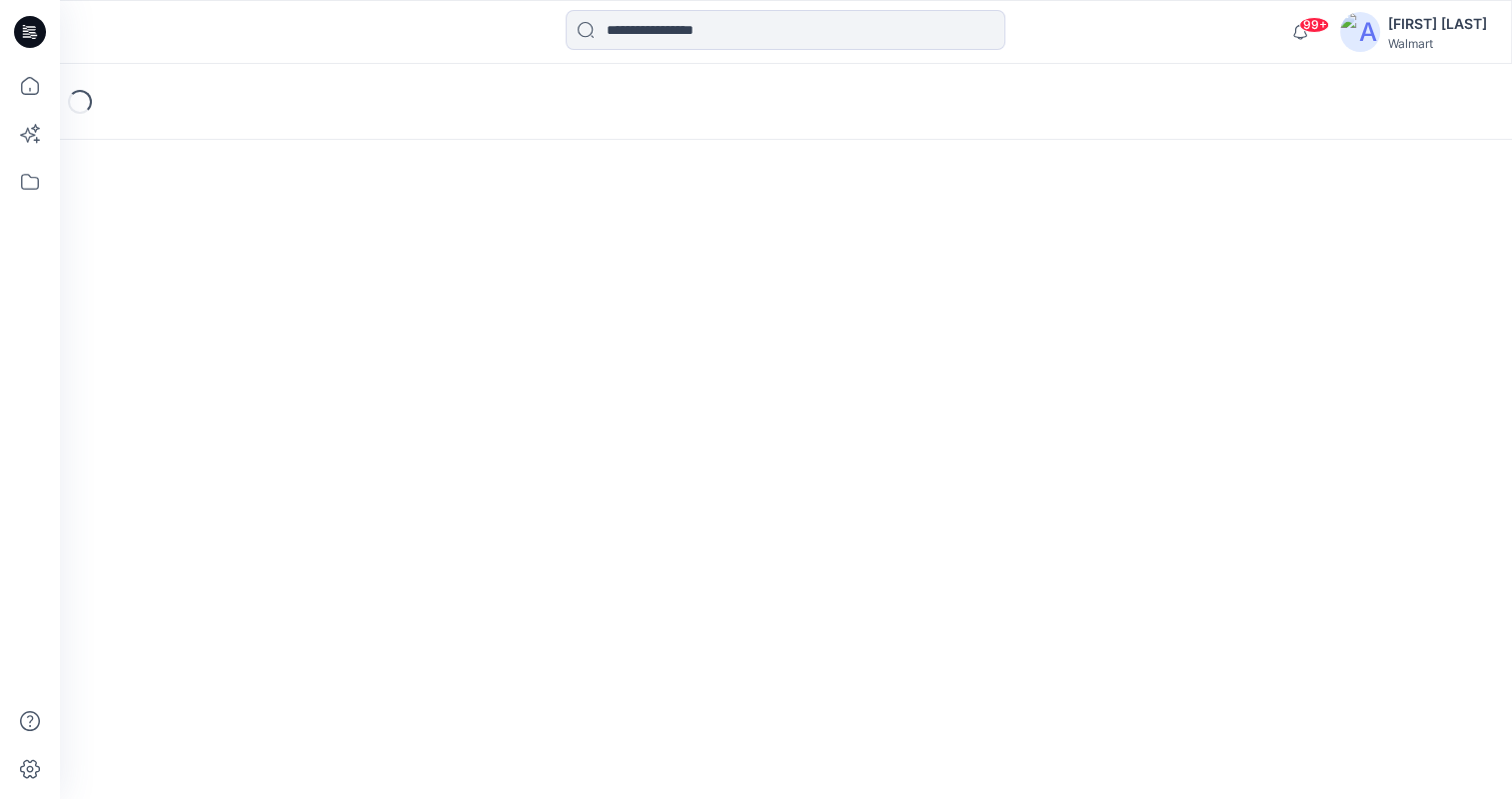 scroll, scrollTop: 0, scrollLeft: 0, axis: both 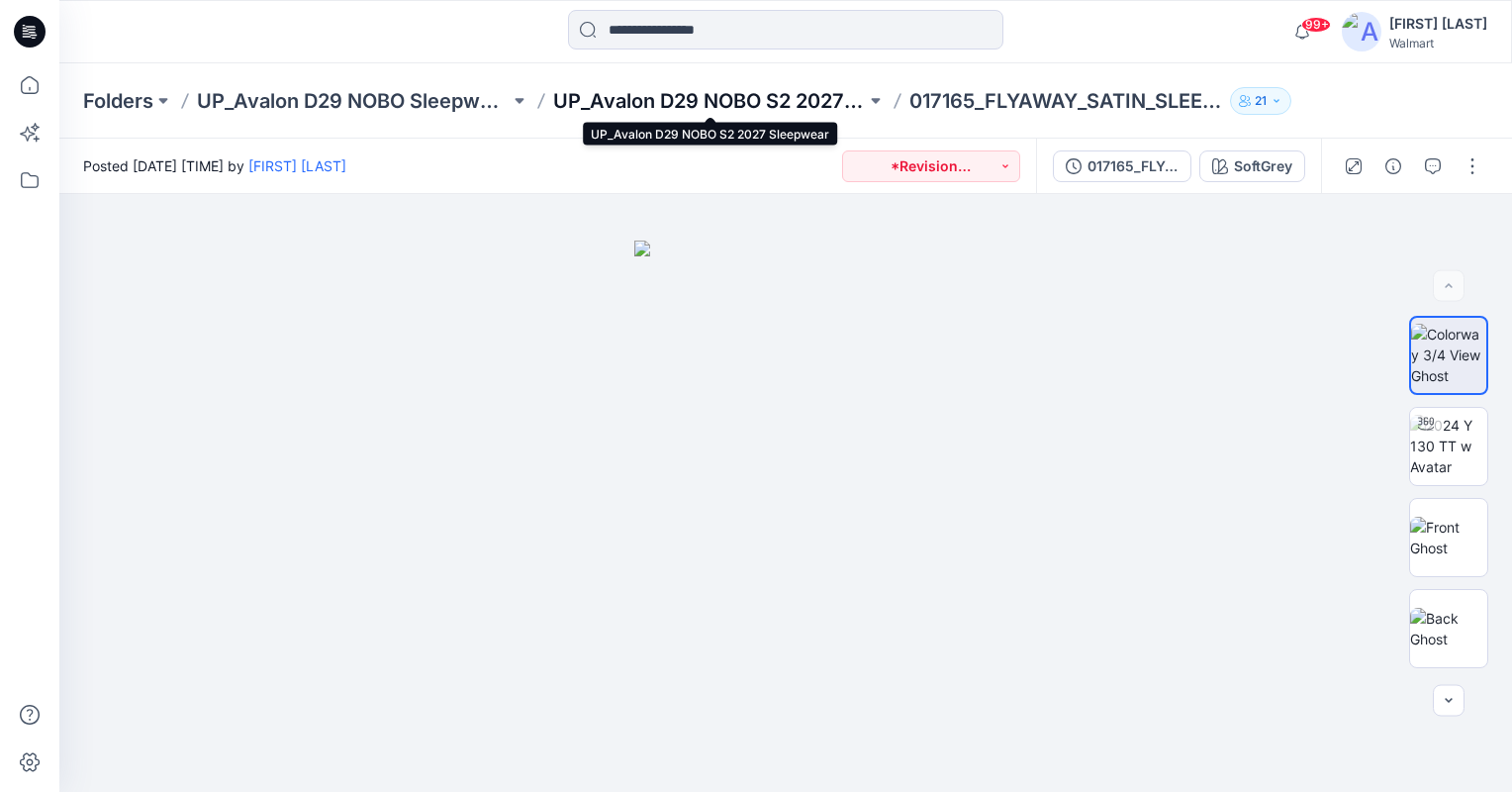 click on "UP_Avalon D29 NOBO S2 2027 Sleepwear" at bounding box center [709, 101] 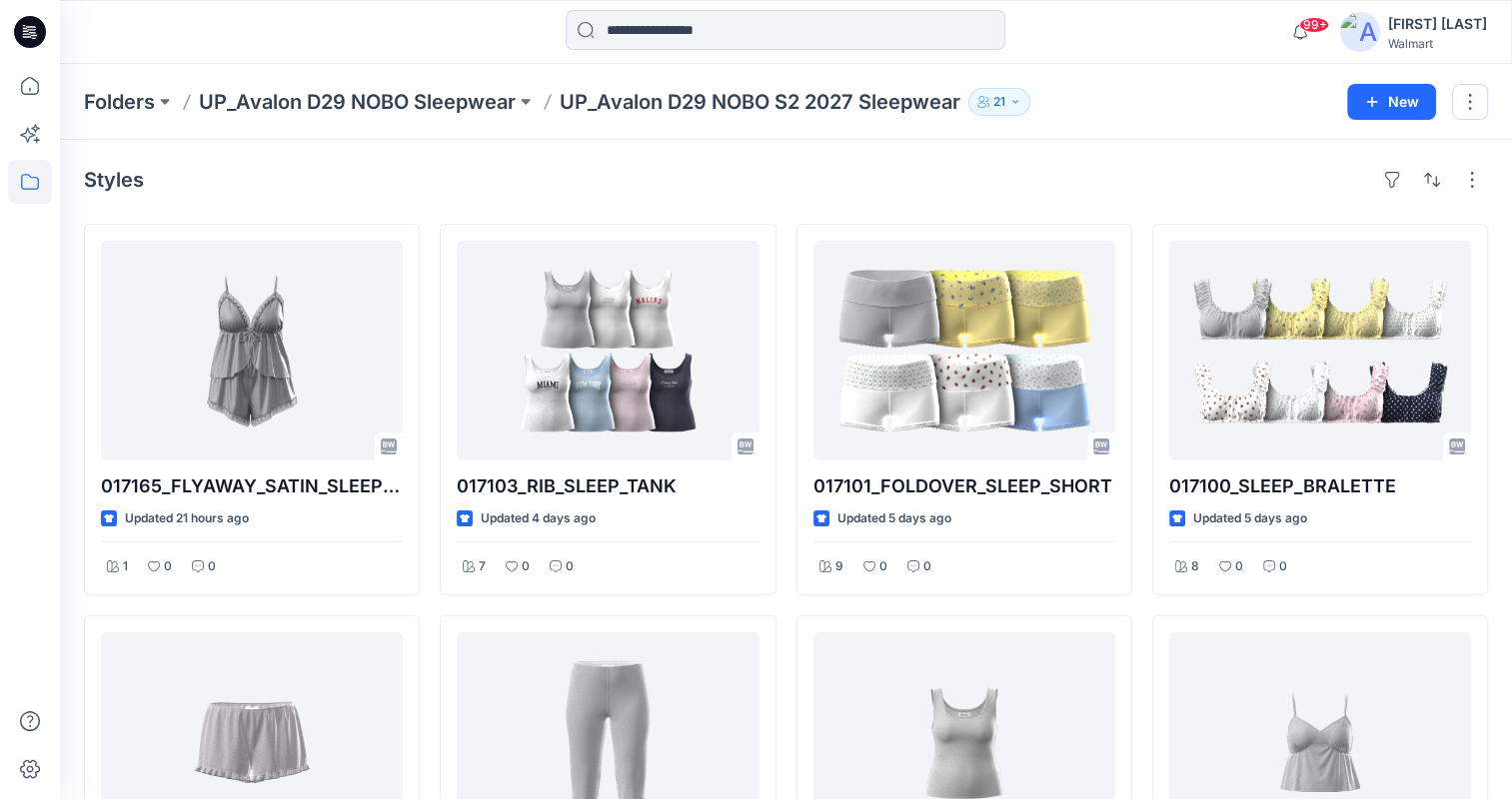 click on "Folders UP_Avalon D29 NOBO Sleepwear UP_Avalon D29 NOBO S2 2027 Sleepwear 21" at bounding box center (708, 102) 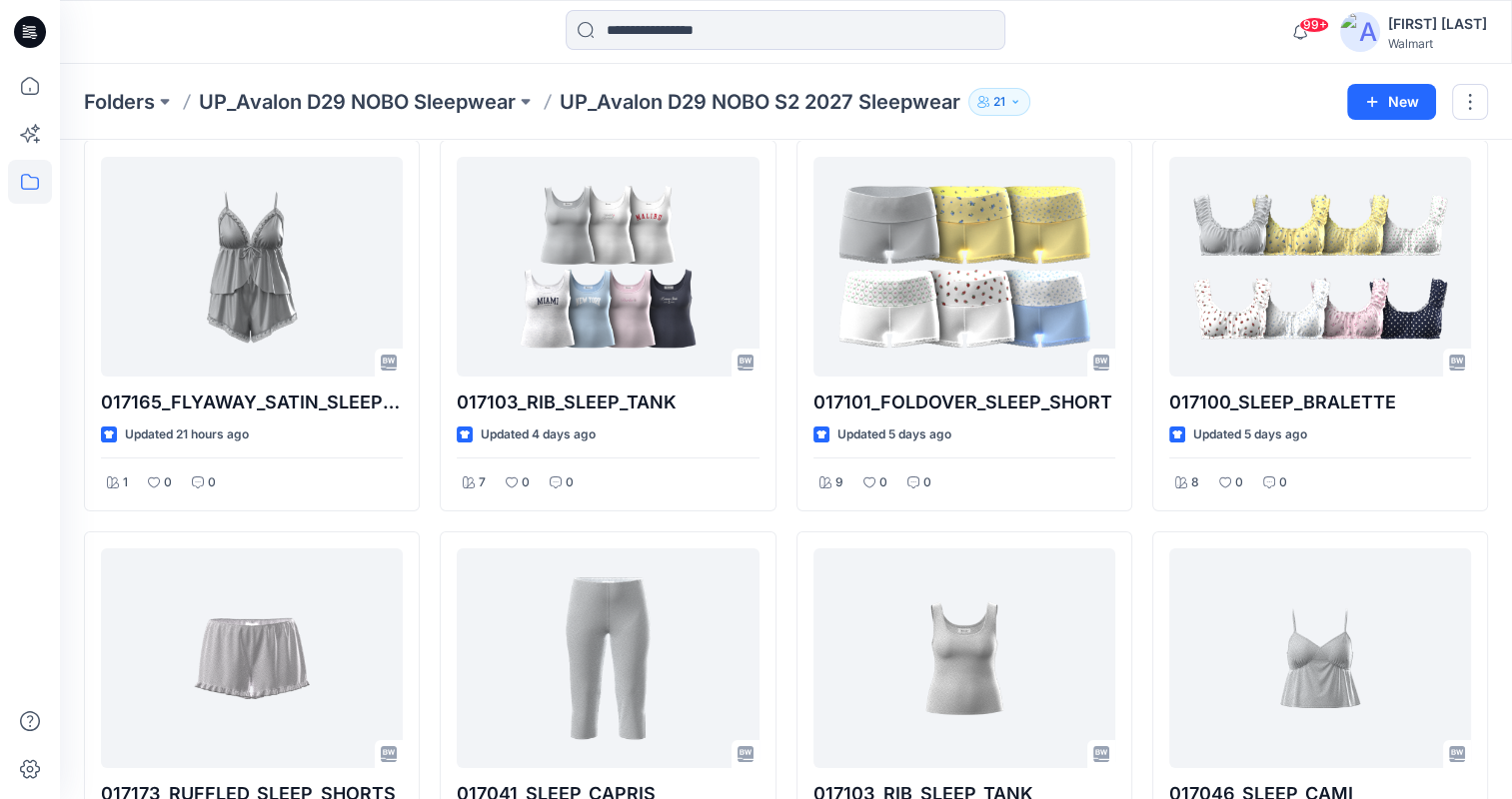scroll, scrollTop: 100, scrollLeft: 0, axis: vertical 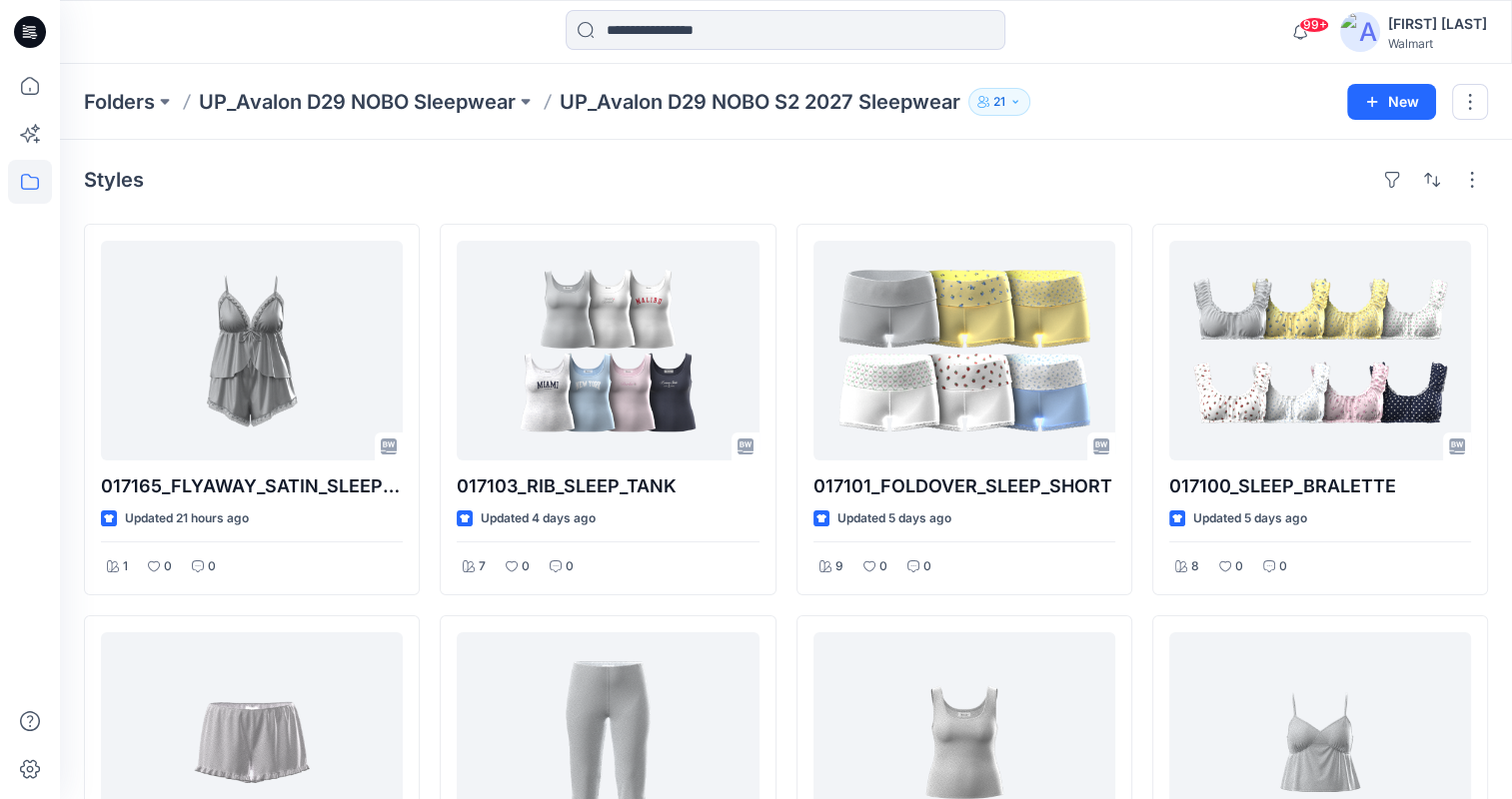 click on "Styles" at bounding box center [785, 180] 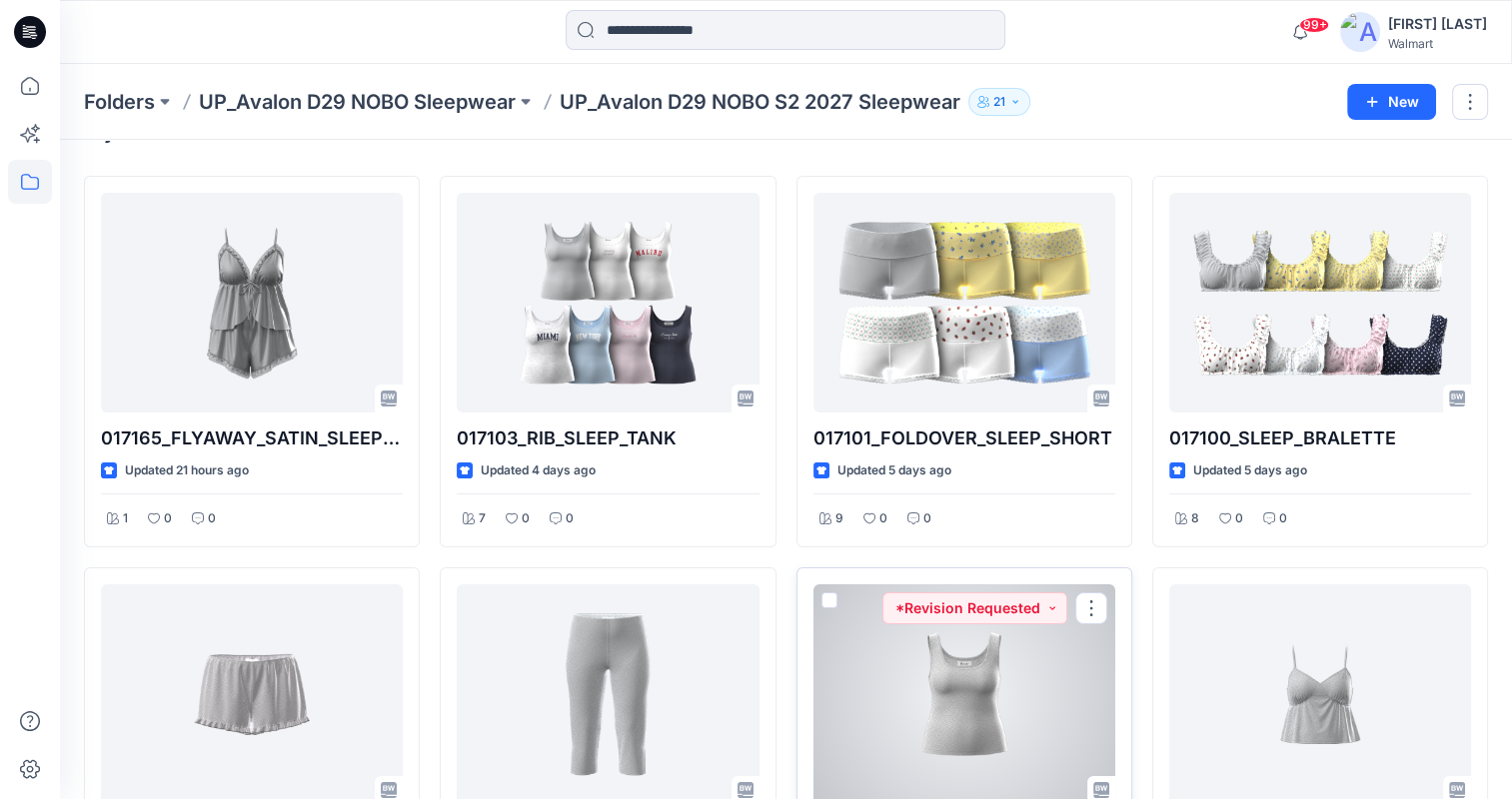scroll, scrollTop: 0, scrollLeft: 0, axis: both 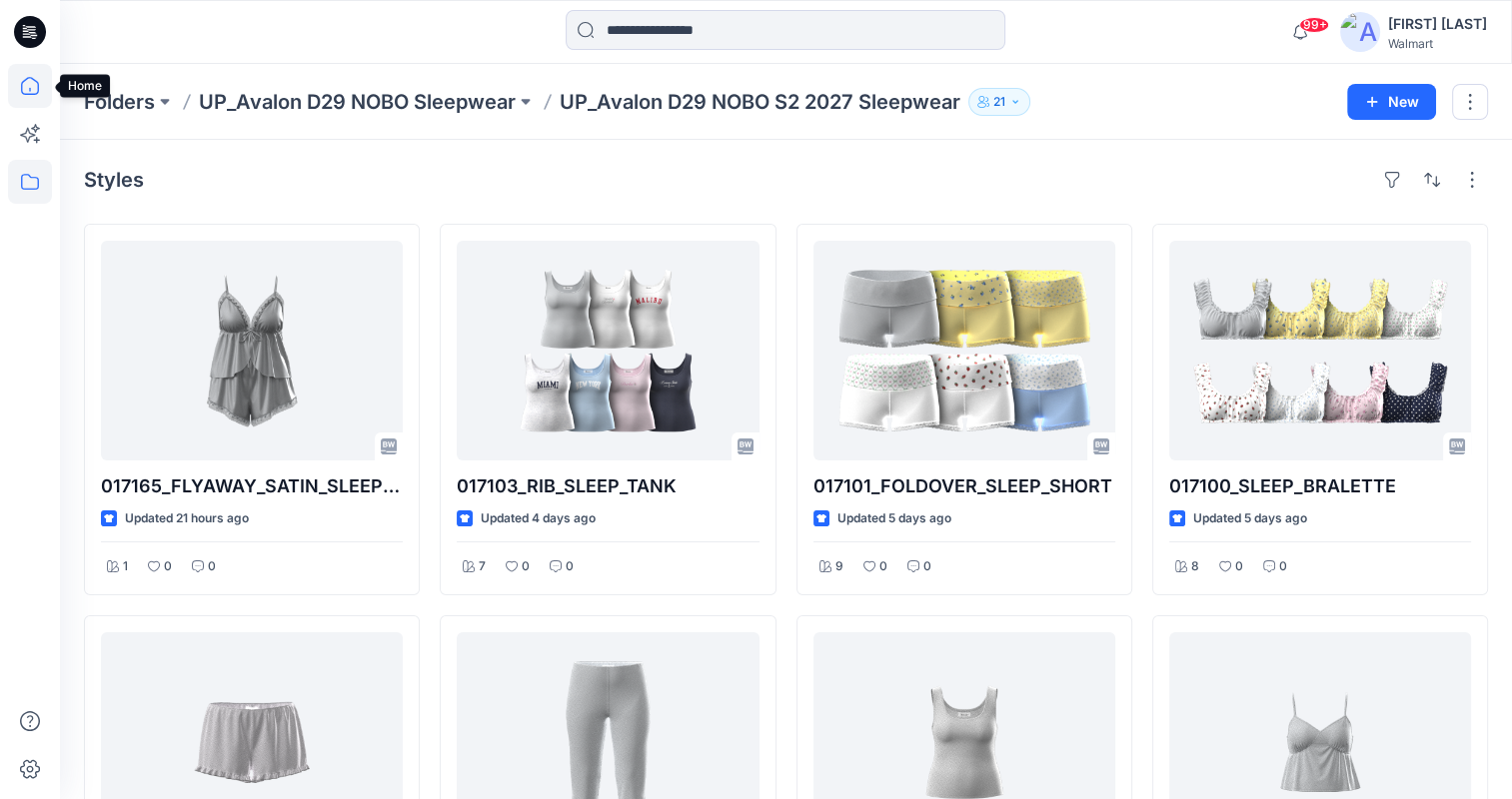 click 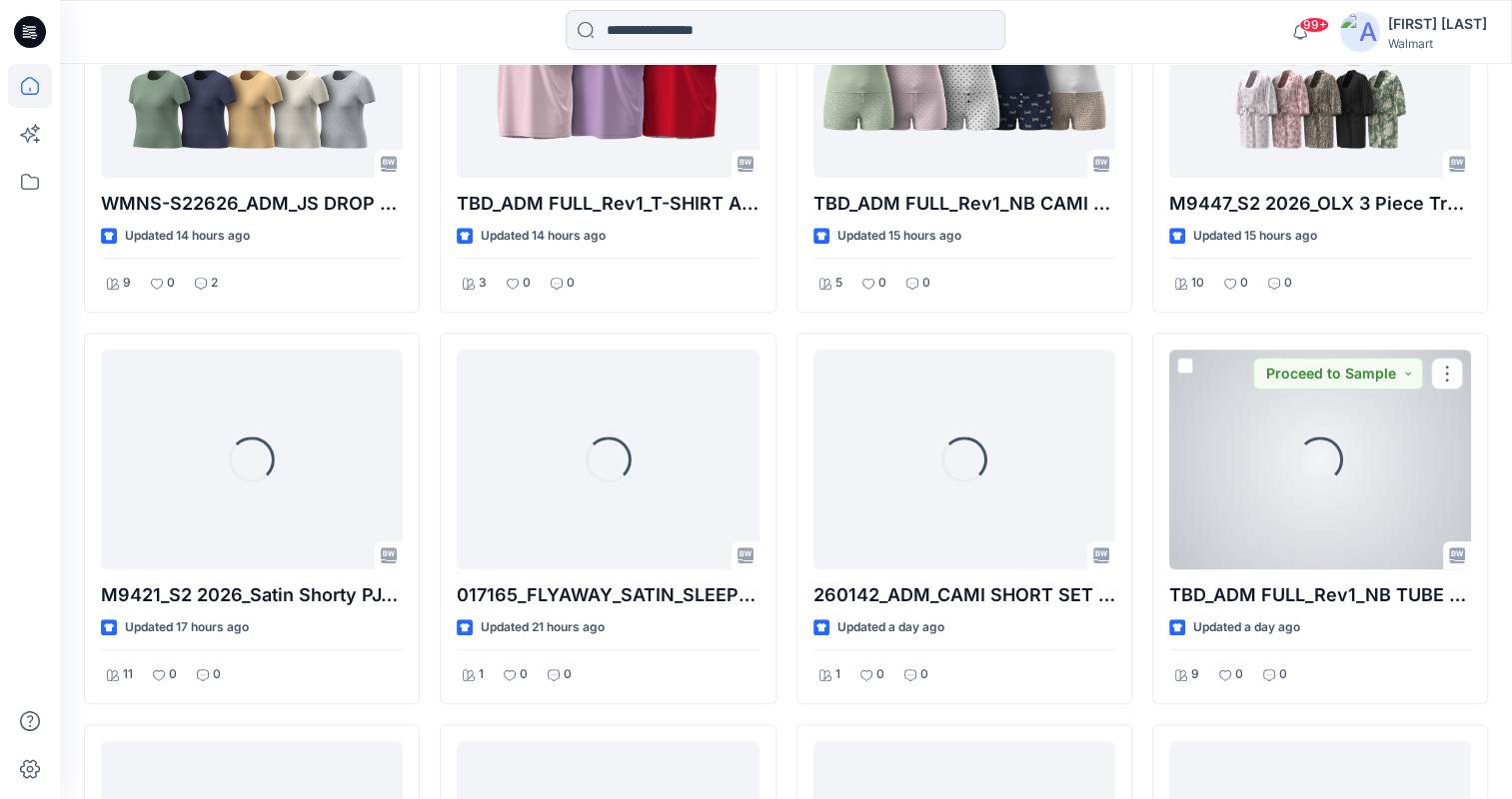 scroll, scrollTop: 1510, scrollLeft: 0, axis: vertical 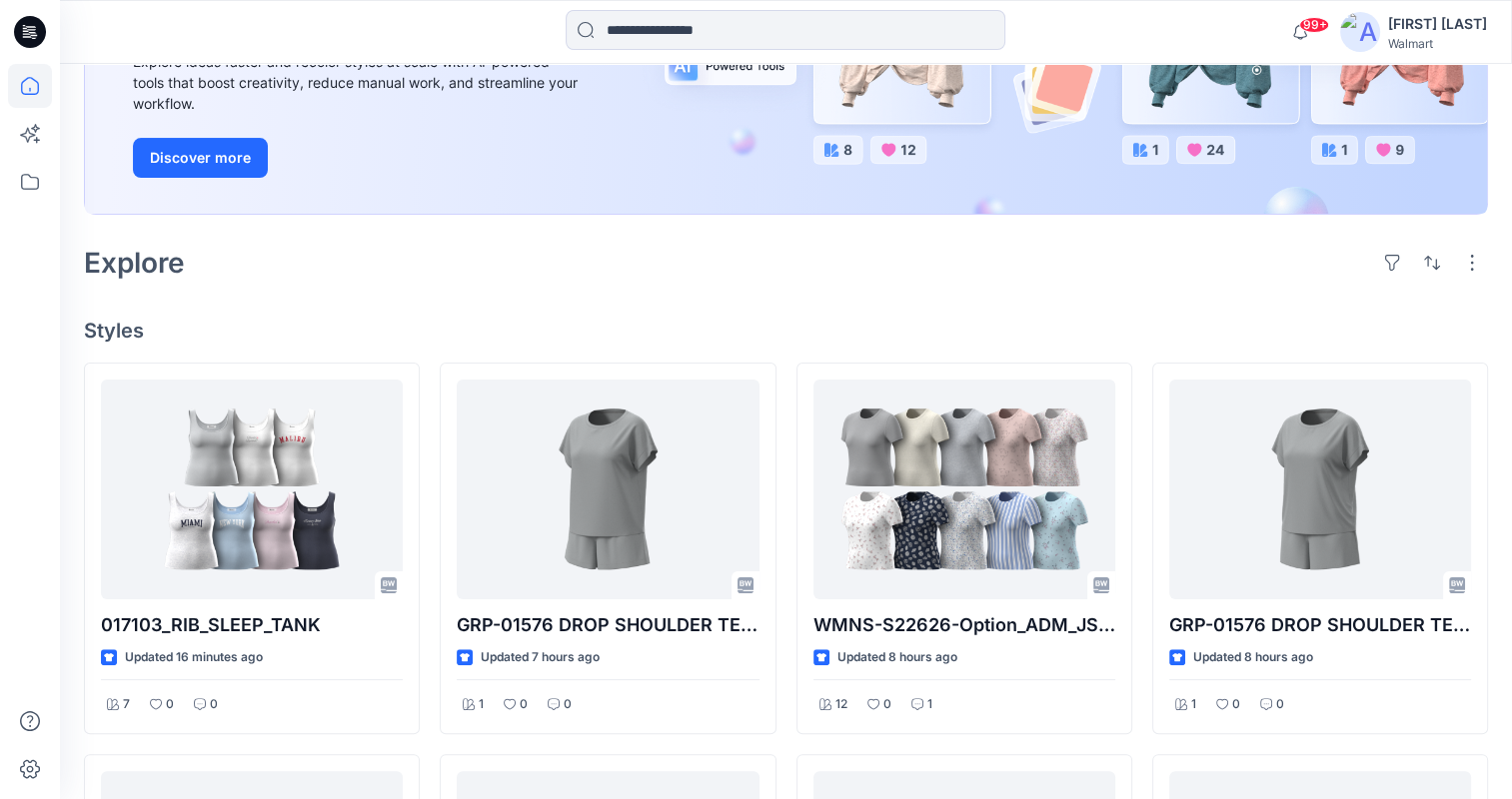 click on "Welcome back, Jennifer New New Unleash Creativity, Speed Up Development Explore ideas faster and recolor styles at scale with AI-powered tools that boost creativity, reduce manual work, and streamline your workflow. Discover more Explore Styles 017103_RIB_SLEEP_TANK Updated 16 minutes ago 7 0 0 WMNS-S22627_ADM_JS DROP NEEDLE  Tank Updated 11 hours ago 9 0 1 WMNS-S22626_ADM_JS DROP NEEDLE  SS Top Updated 14 hours ago 9 0 2 M9421_S2 2026_Satin Shorty PJ_Pre-Midpoint Updated 17 hours ago 11 0 0 TBD_ADM FULL_Rev1_NB JERSEY SKORT Updated a day ago 8 0 0 GRP-01597 _ADM_GATHERED TANK + SHORT SET_ COLORWAY Updated 3 days ago 2 0 0 GRP-01576 DROP SHOULDER TEE AND BOXER SET OPT Updated 7 hours ago 1 0 0 WMNS-S22625_ADM_JS DROP NEEDLE  Shorts Updated 12 hours ago 9 0 1 TBD_ADM FULL_Rev1_T-SHIRT AND BOXER SET Updated 15 hours ago 3 0 0 017165_FLYAWAY_SATIN_SLEEP_CAMI_AND_SHORT_SET Updated 21 hours ago 1 0 0 GRP-01597_ADM_ OPEN LEG PANT WITH LACE TRIM  COLORWAY Updated 3 days ago 2 0 0 Updated 3 days ago 3 0 0 12 0 1 9 0" at bounding box center (785, 1275) 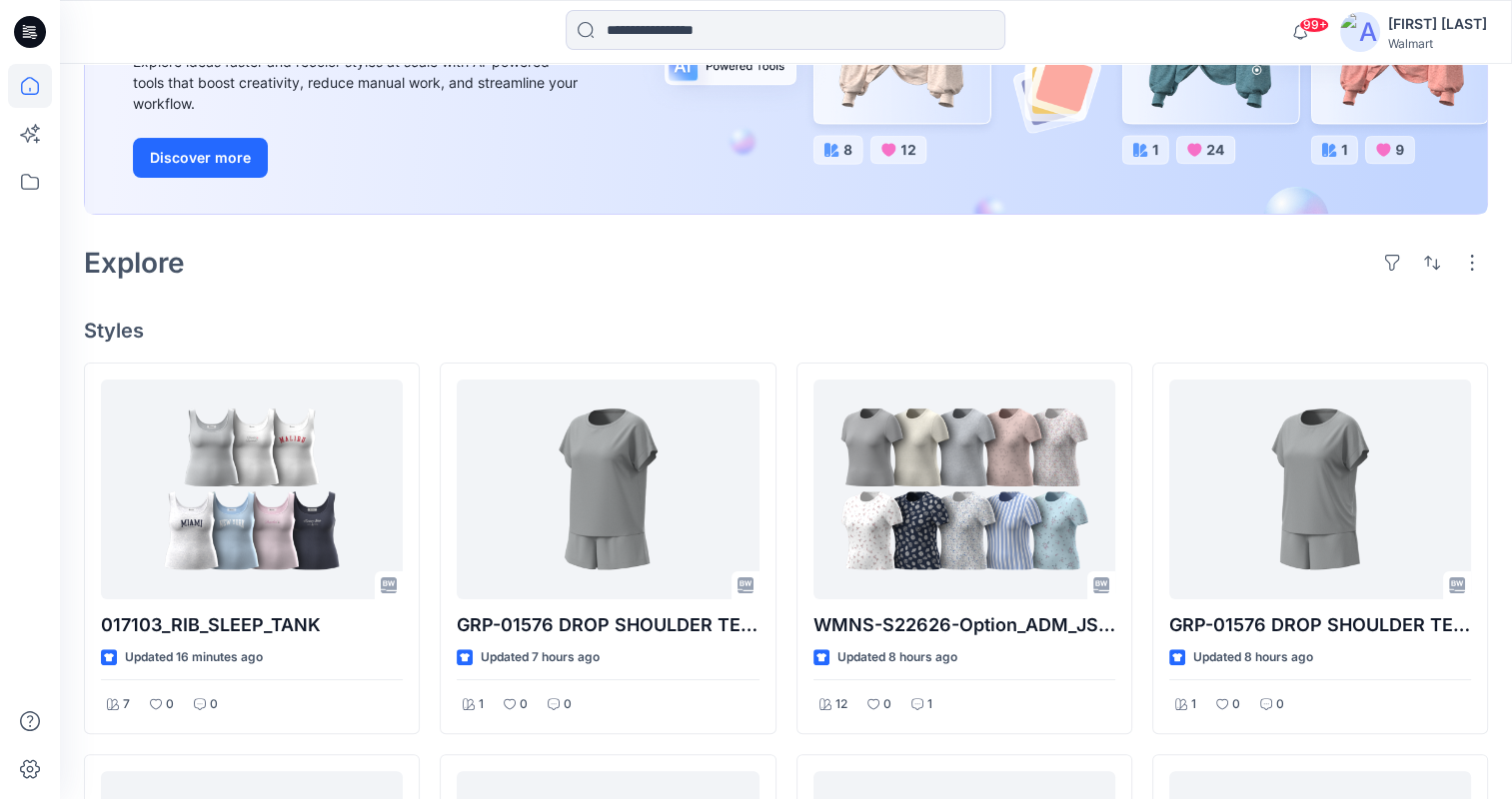 scroll, scrollTop: 200, scrollLeft: 0, axis: vertical 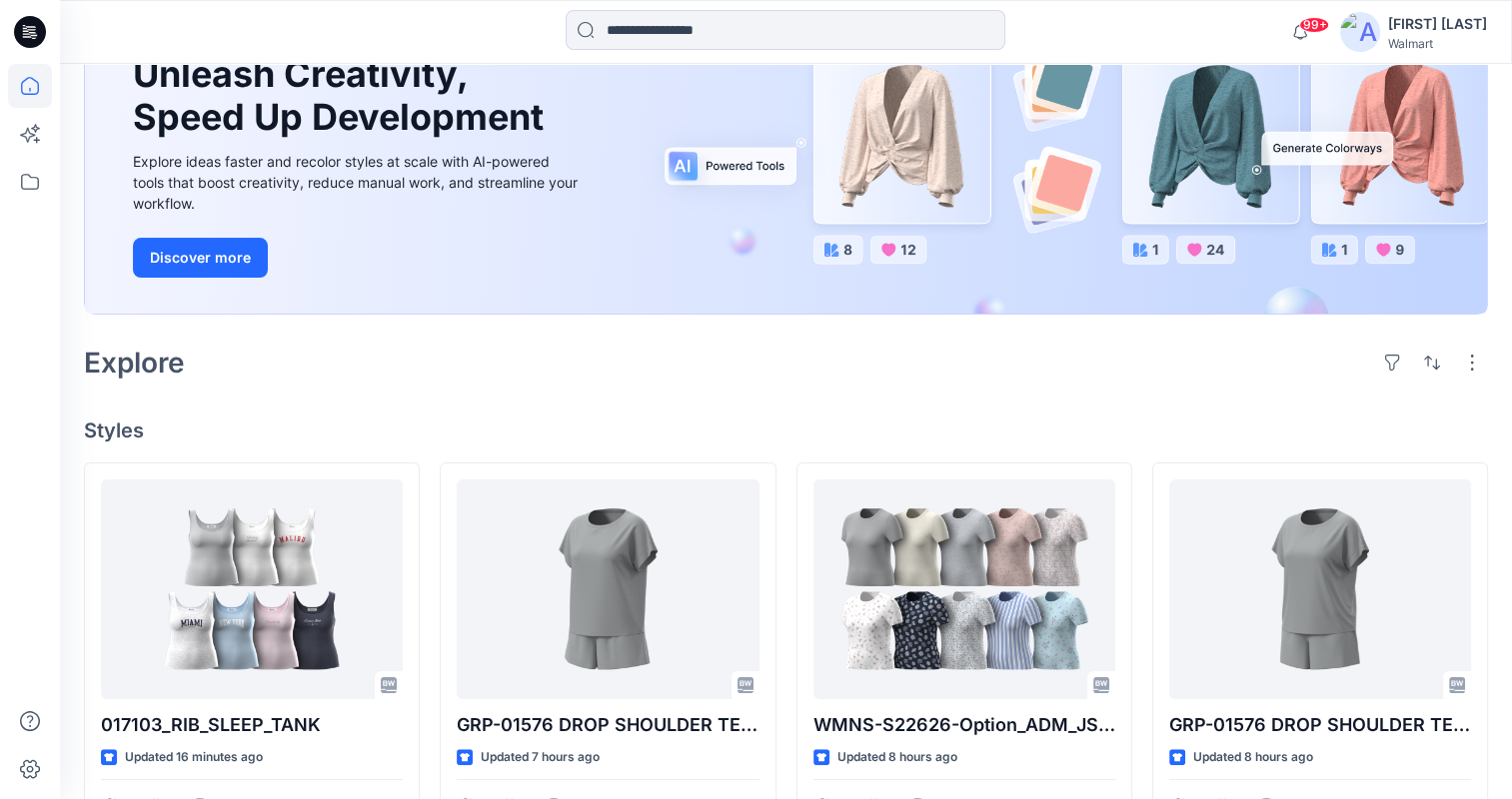 click on "Explore" at bounding box center [785, 363] 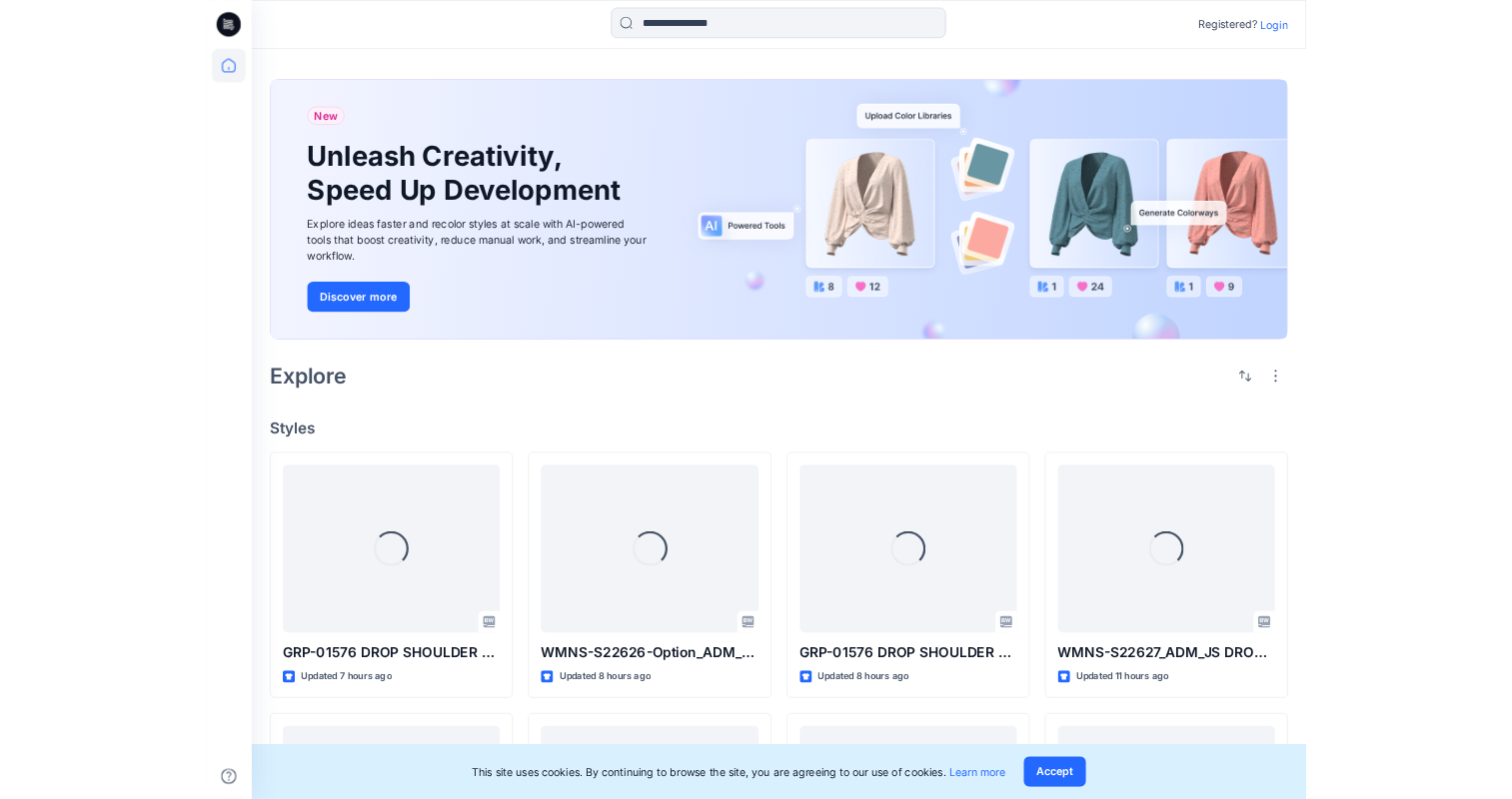 scroll, scrollTop: 0, scrollLeft: 0, axis: both 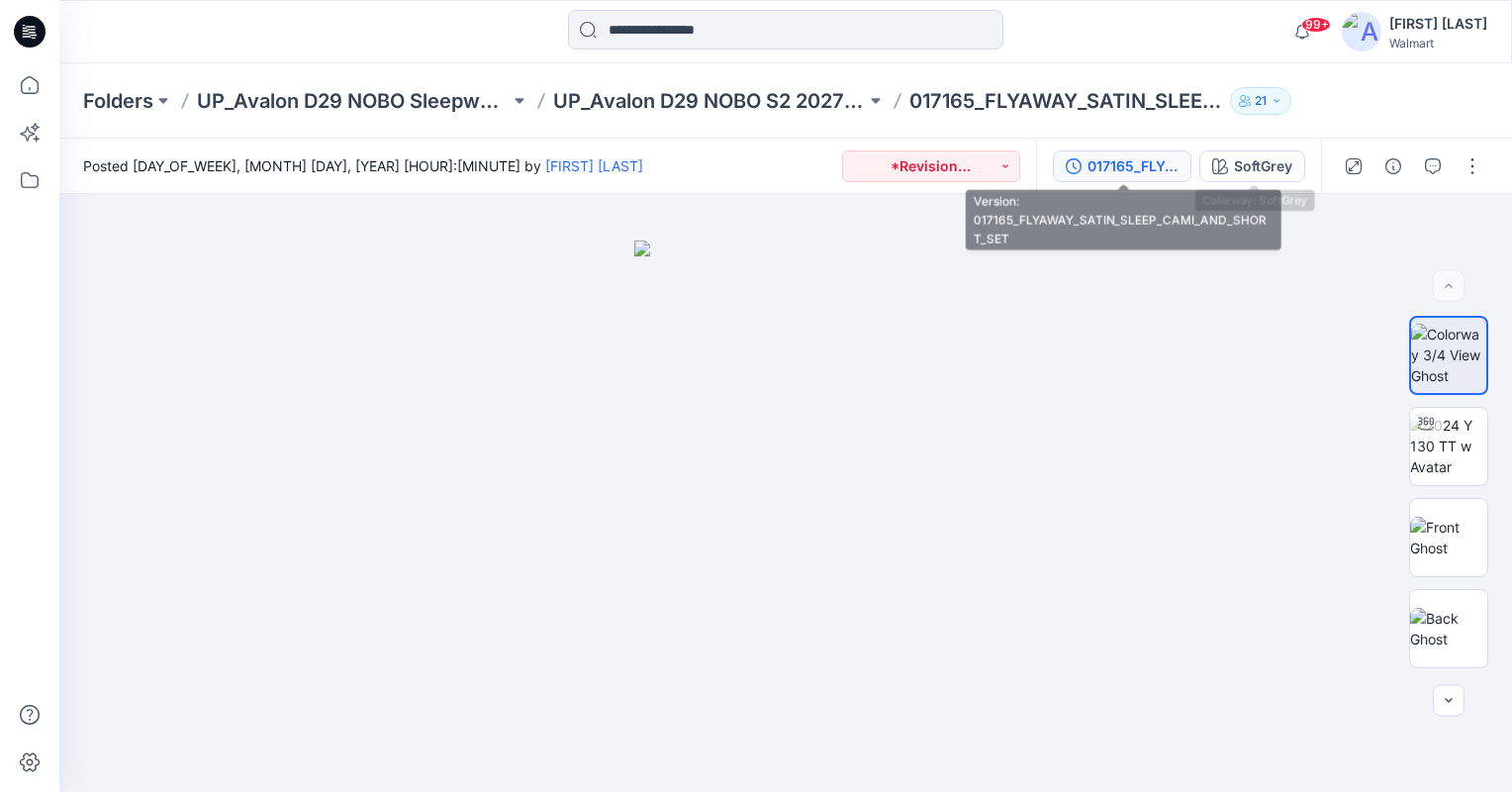 click on "017165_FLYAWAY_SATIN_SLEEP_CAMI_AND_SHORT_SET" at bounding box center [1122, 166] 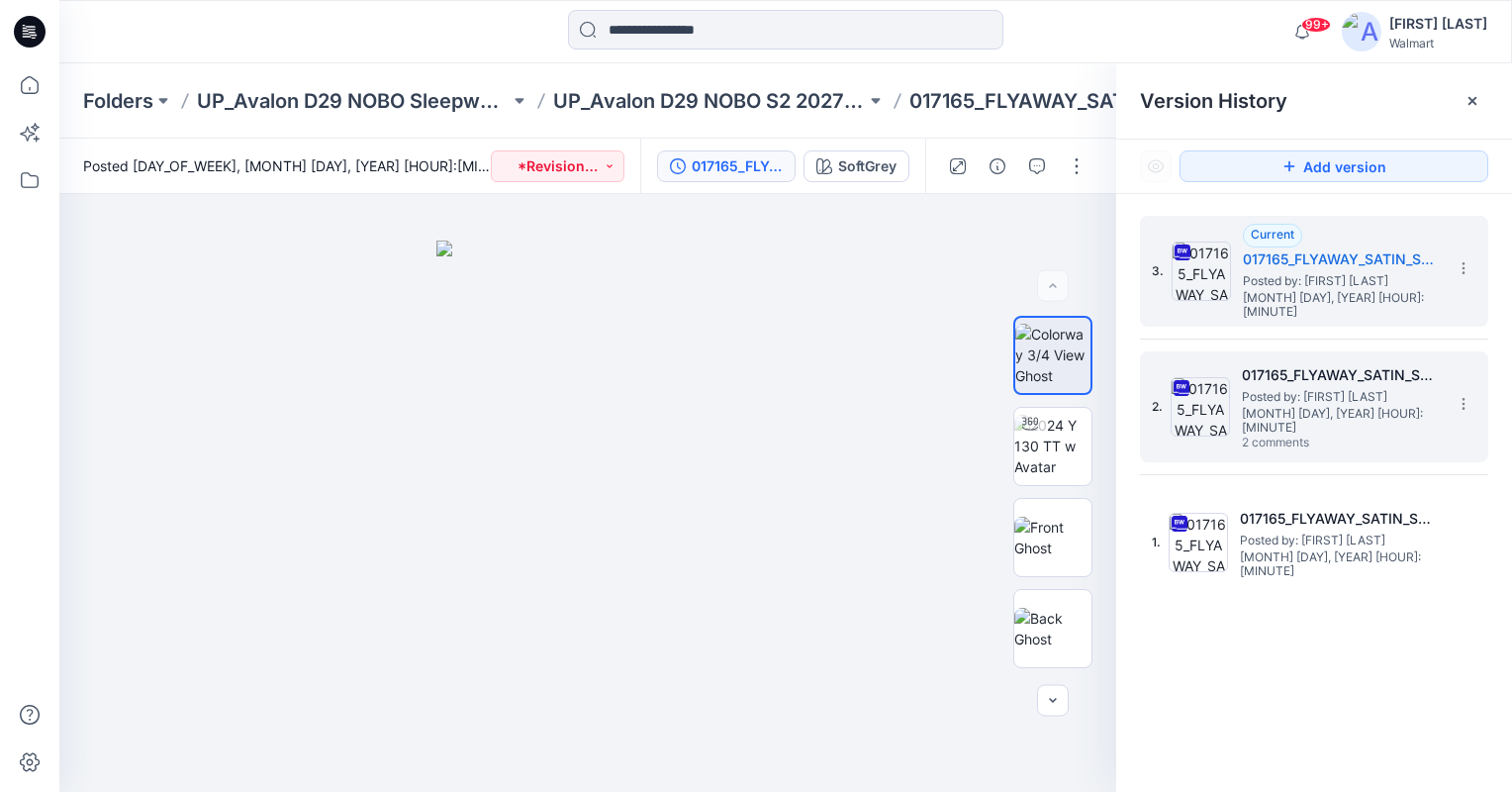 click on "017165_FLYAWAY_SATIN_SLEEP_CAMI_AND_SHORT_SET" at bounding box center [1341, 375] 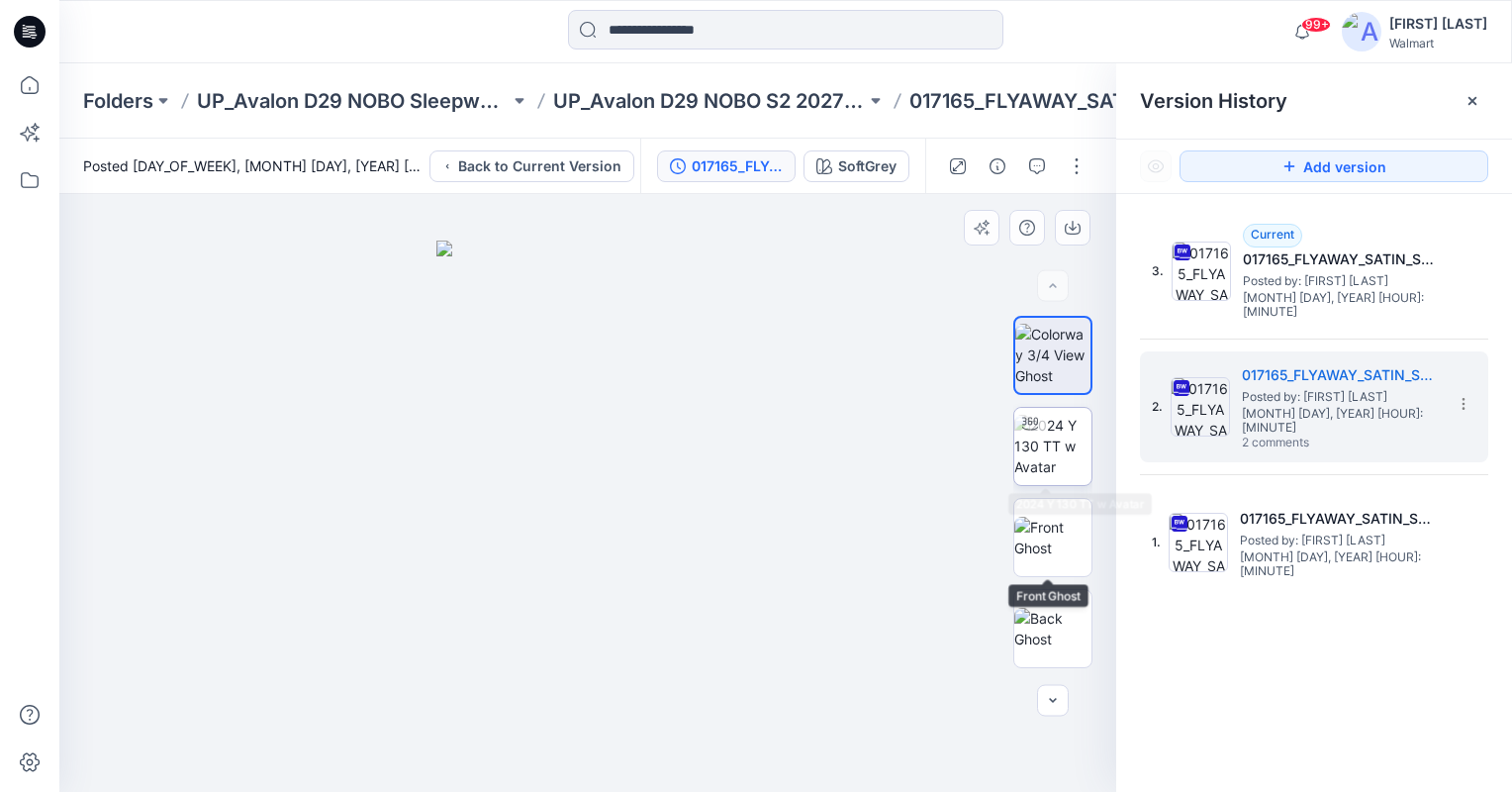 click at bounding box center [1053, 446] 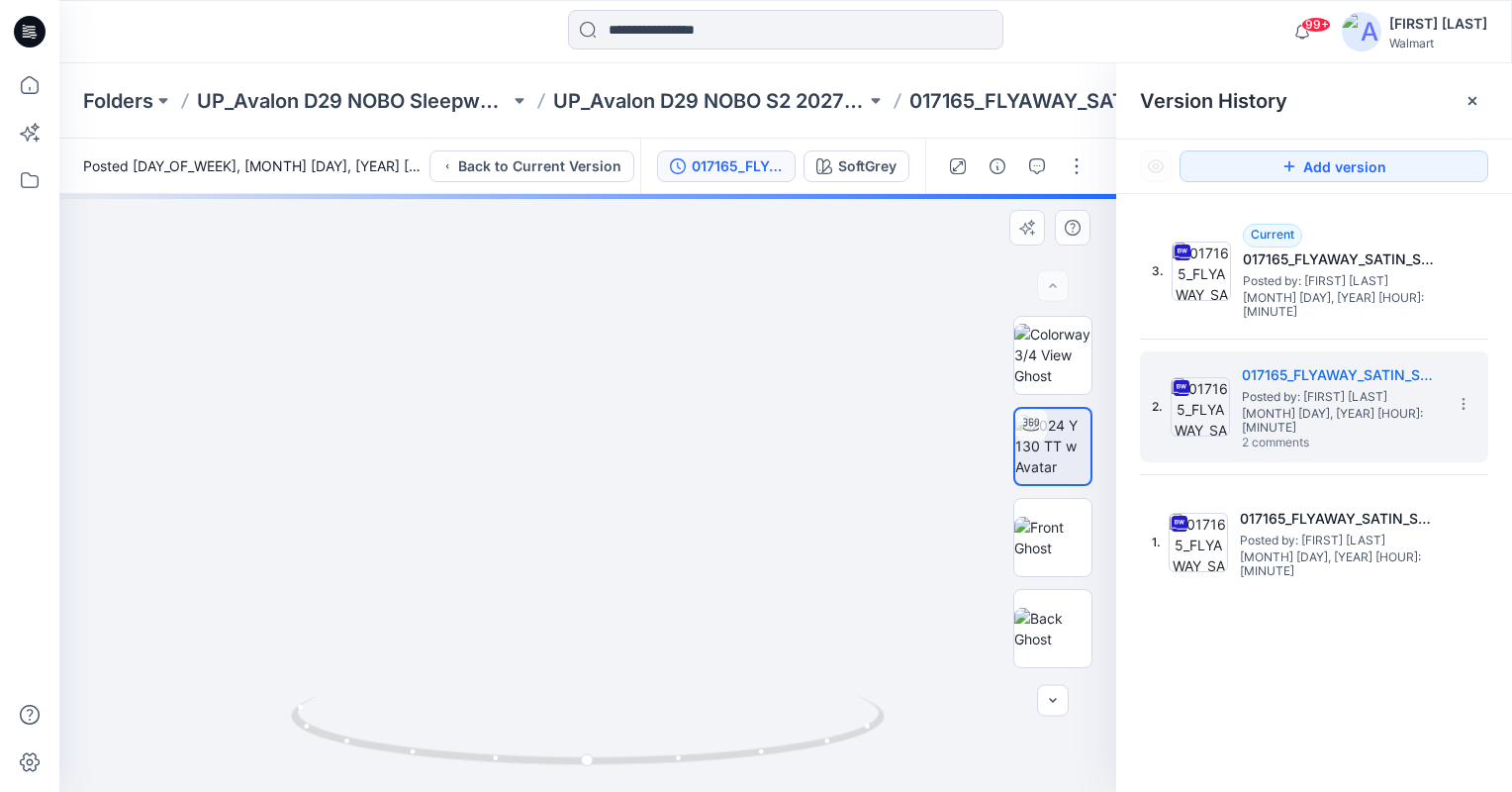 drag, startPoint x: 634, startPoint y: 616, endPoint x: 631, endPoint y: 523, distance: 93.04837 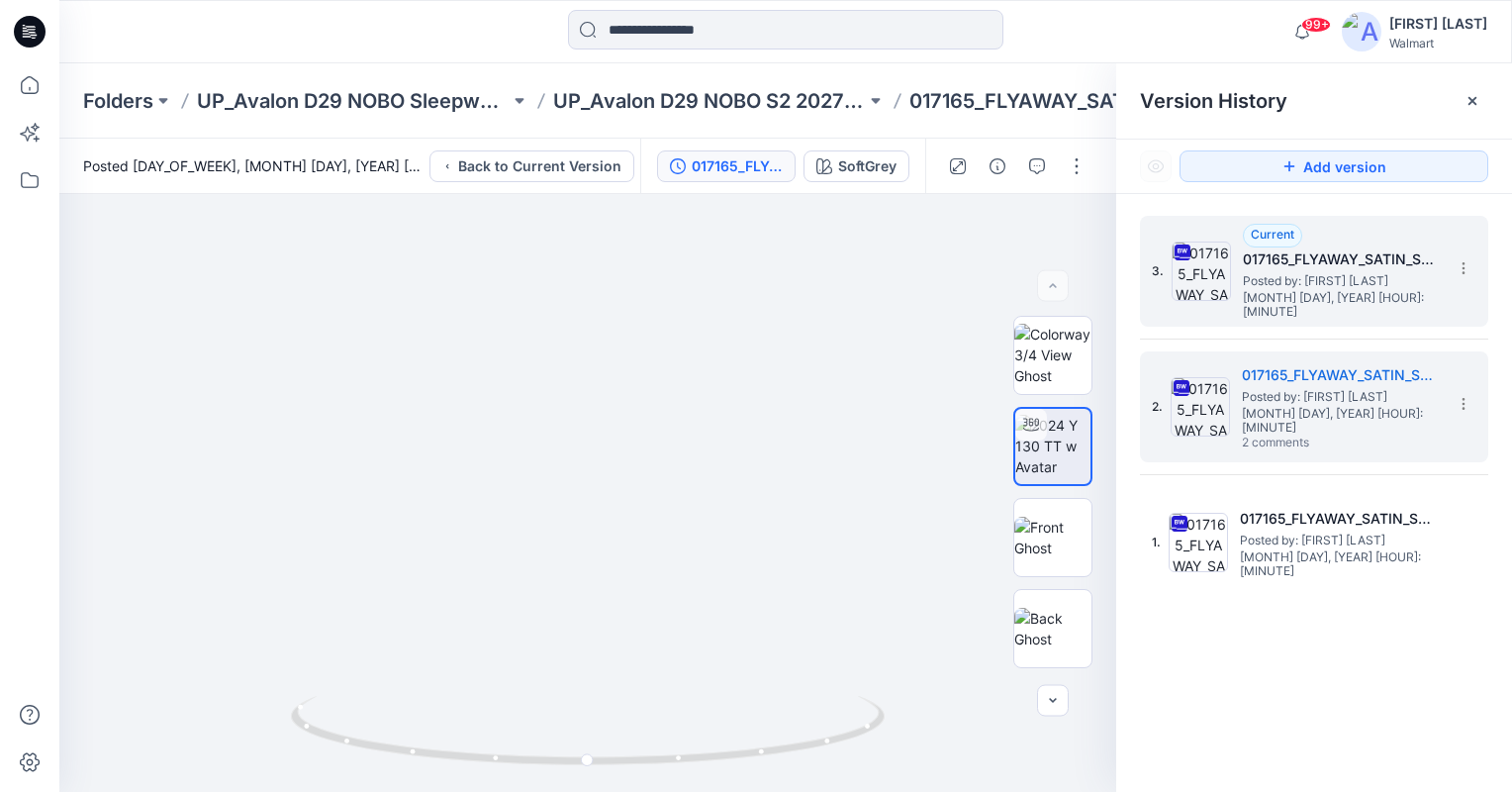 click on "Posted by: [FIRST] [LAST]" at bounding box center (1342, 281) 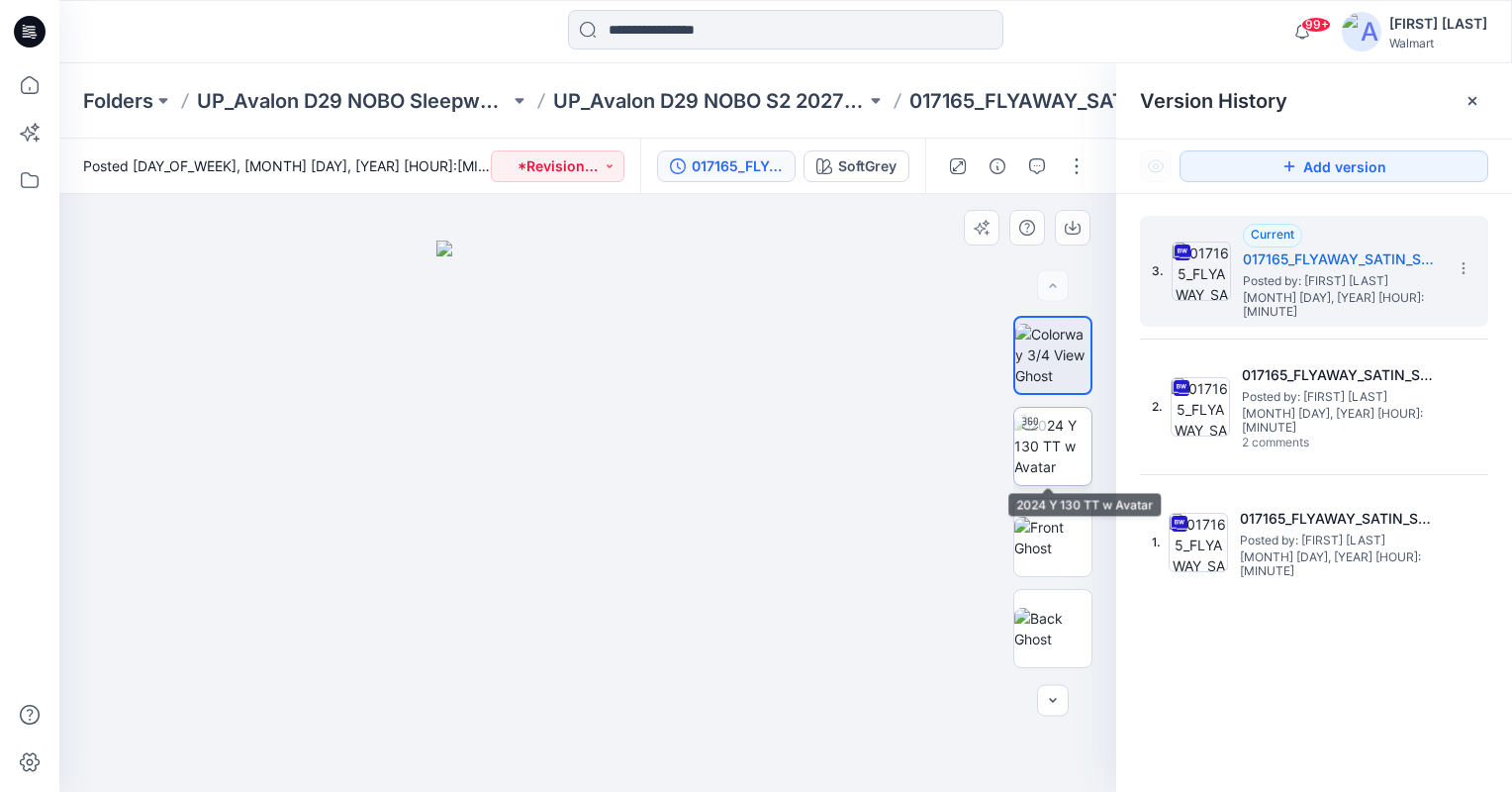 click at bounding box center [1053, 446] 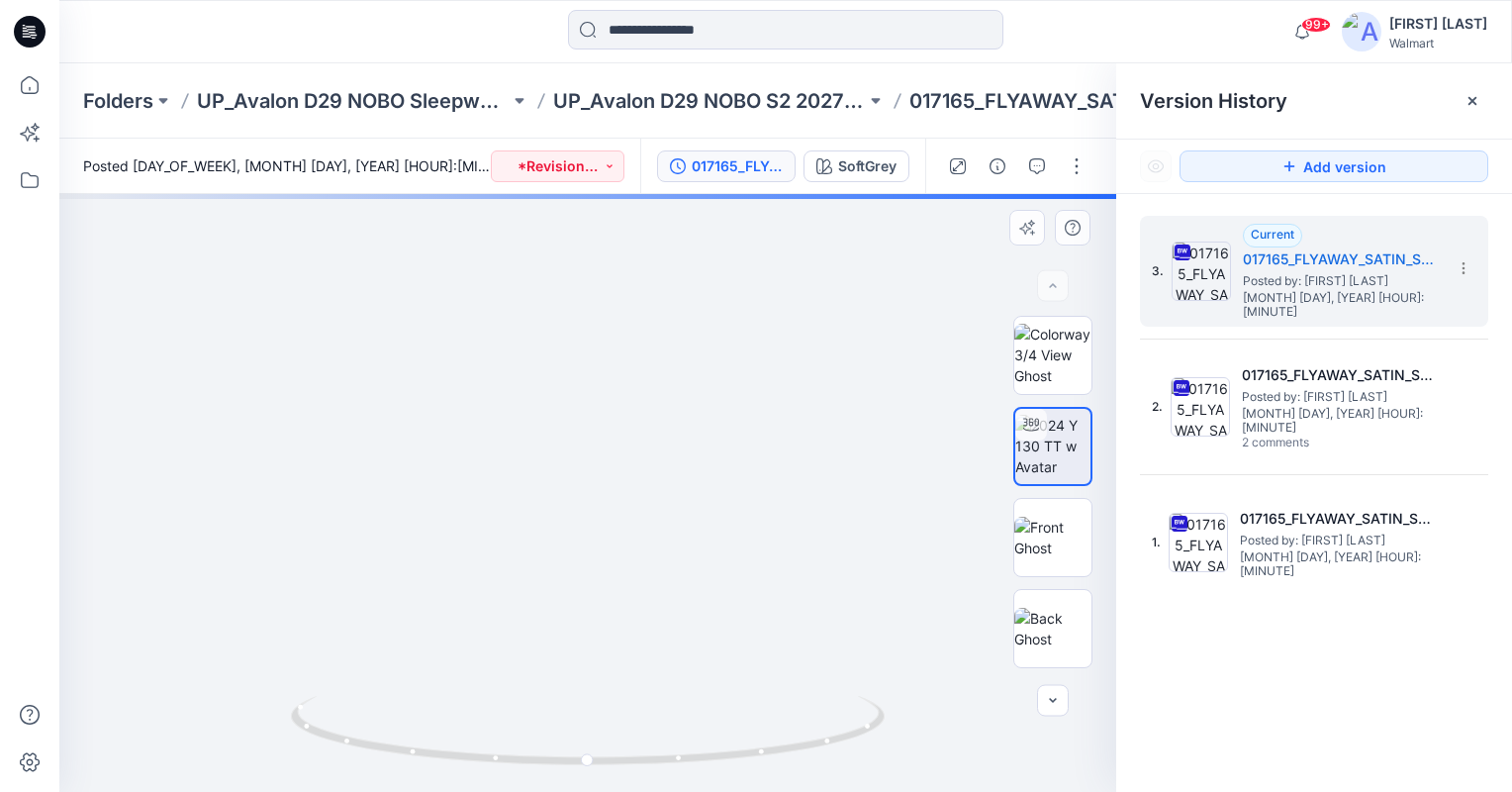 drag, startPoint x: 603, startPoint y: 602, endPoint x: 617, endPoint y: 516, distance: 87.13208 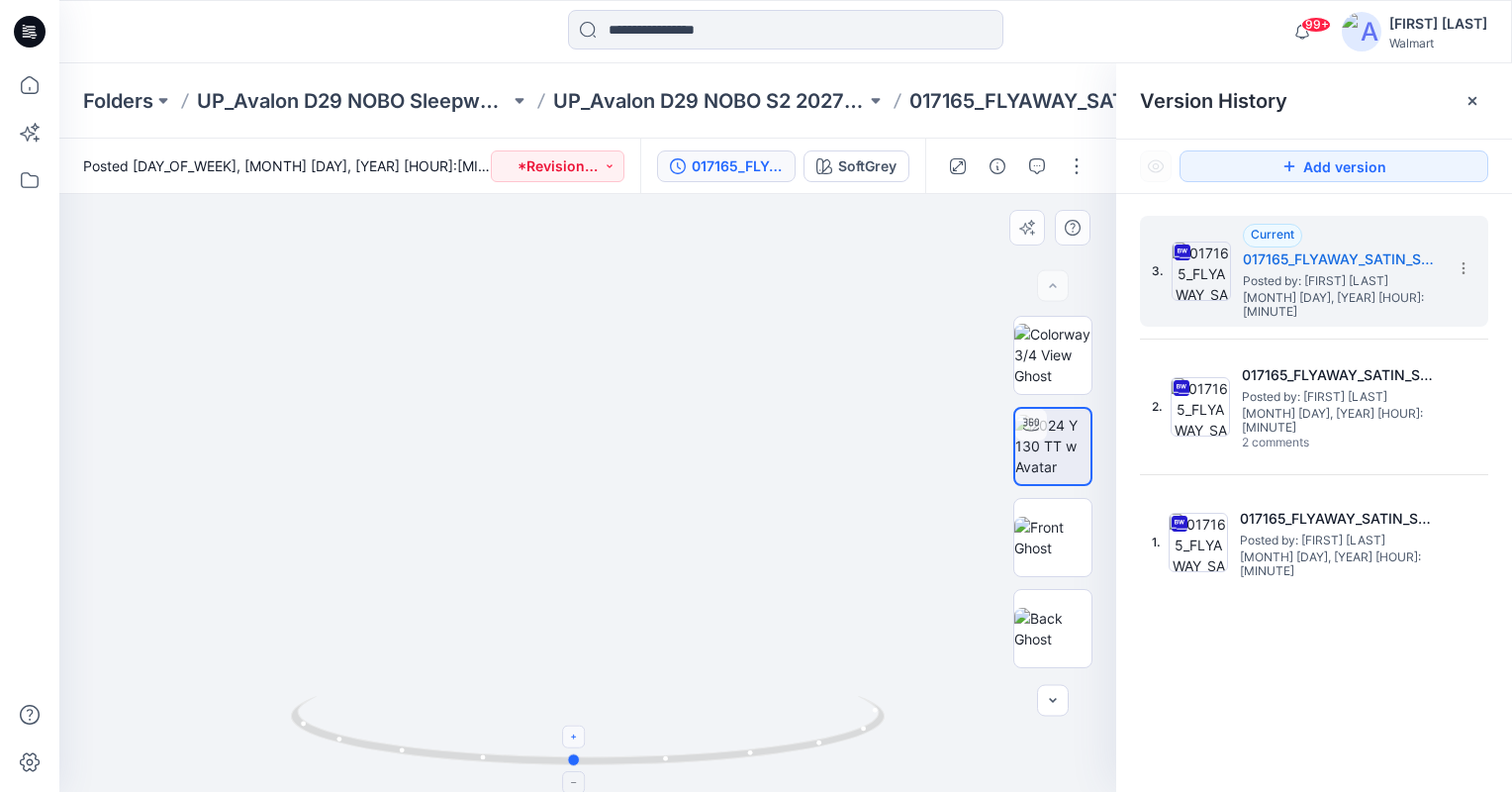 drag, startPoint x: 590, startPoint y: 757, endPoint x: 576, endPoint y: 746, distance: 17.804494 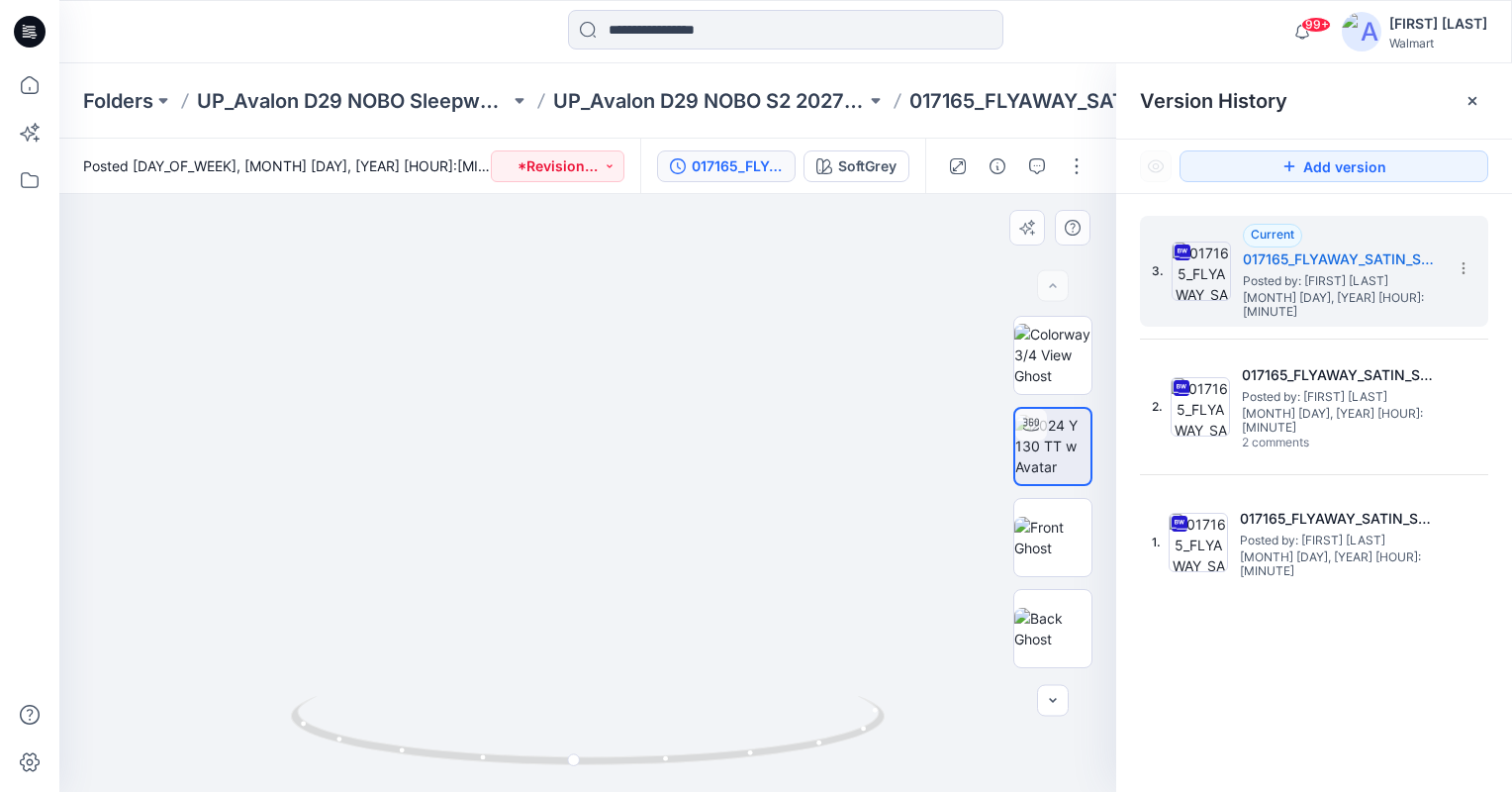 drag, startPoint x: 629, startPoint y: 376, endPoint x: 691, endPoint y: 439, distance: 88.391176 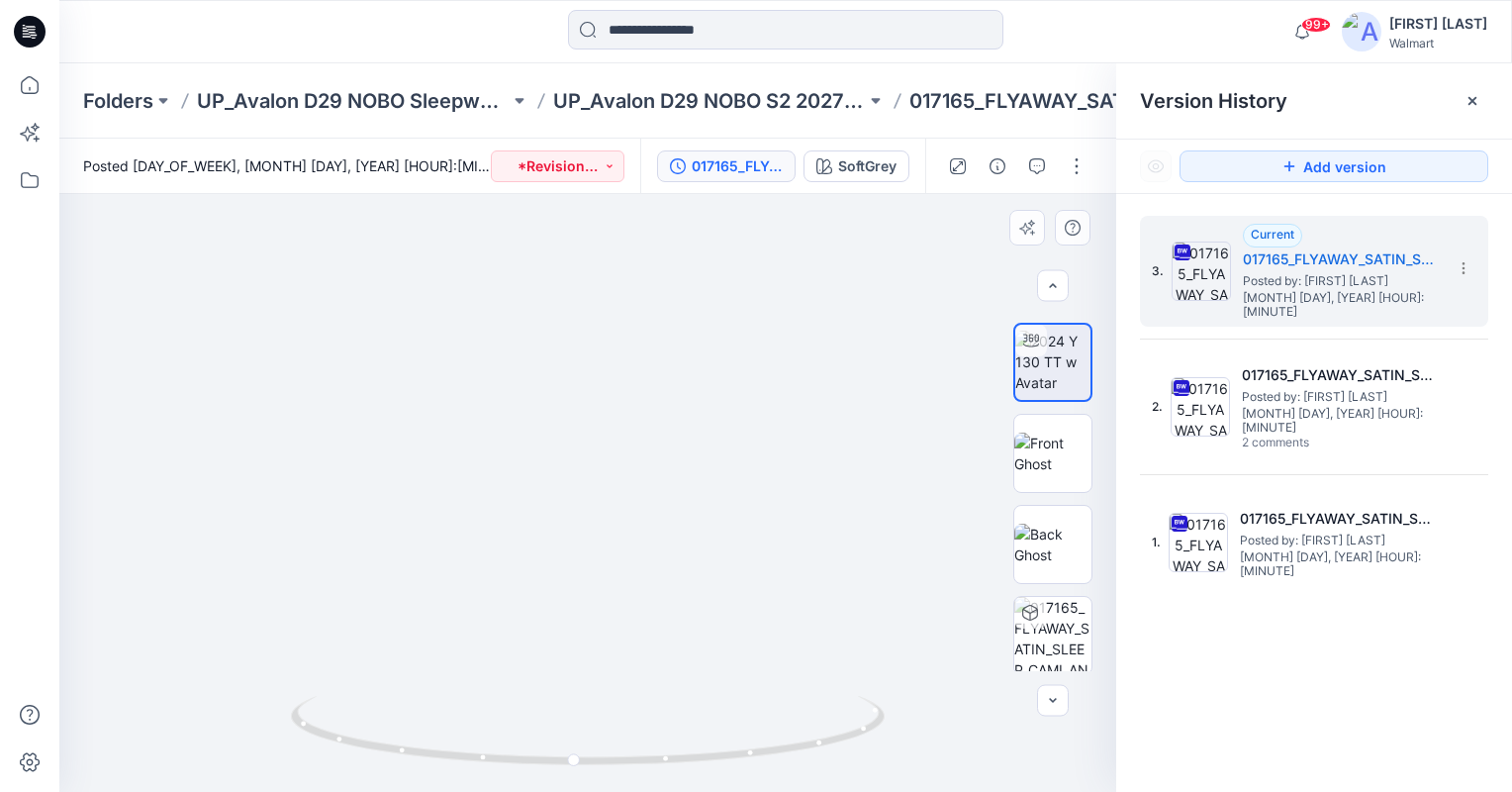 scroll, scrollTop: 87, scrollLeft: 0, axis: vertical 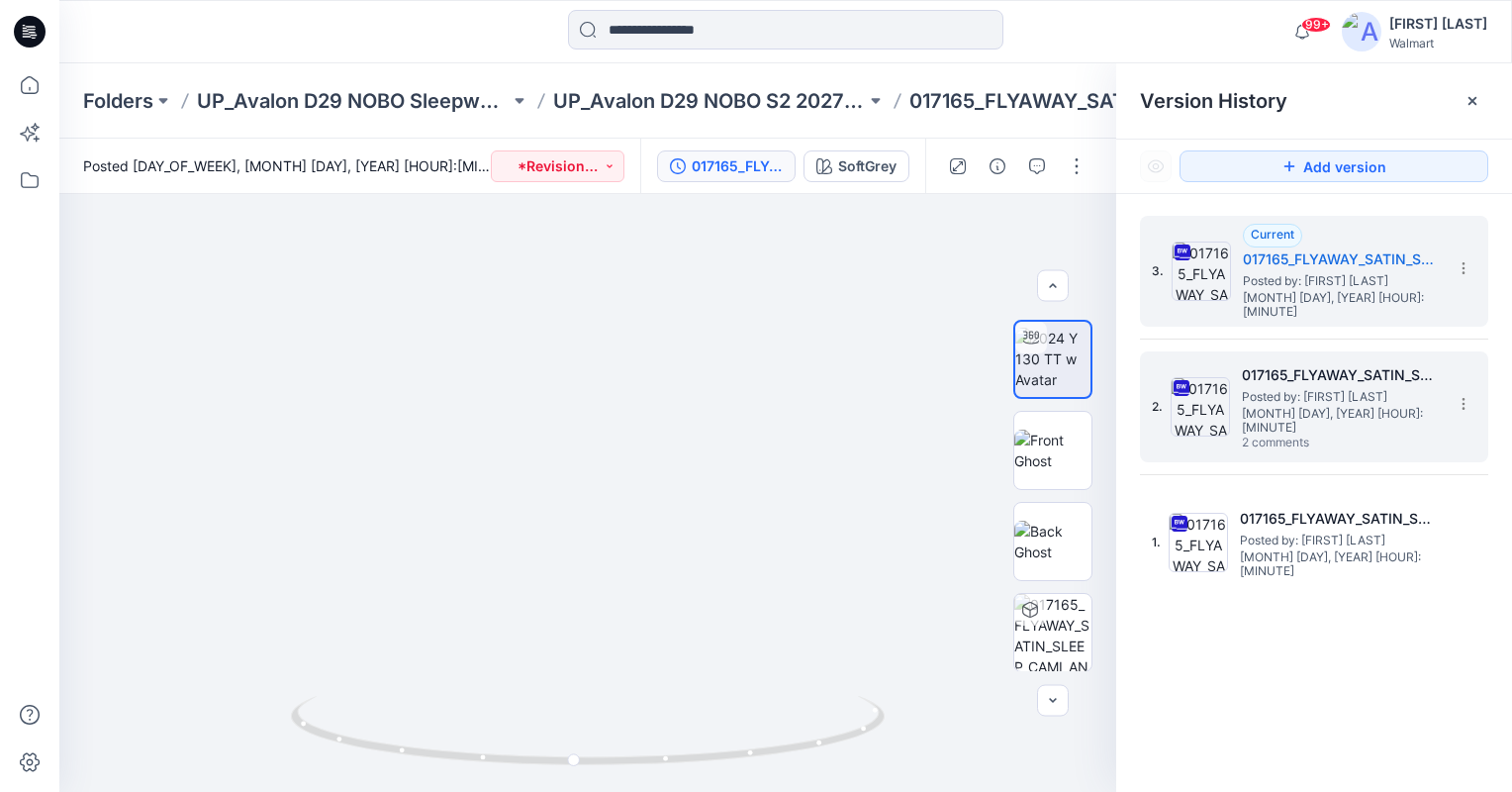 click on "[MONTH] [DAY], [YEAR] [HOUR]:[MINUTE]" at bounding box center (1345, 421) 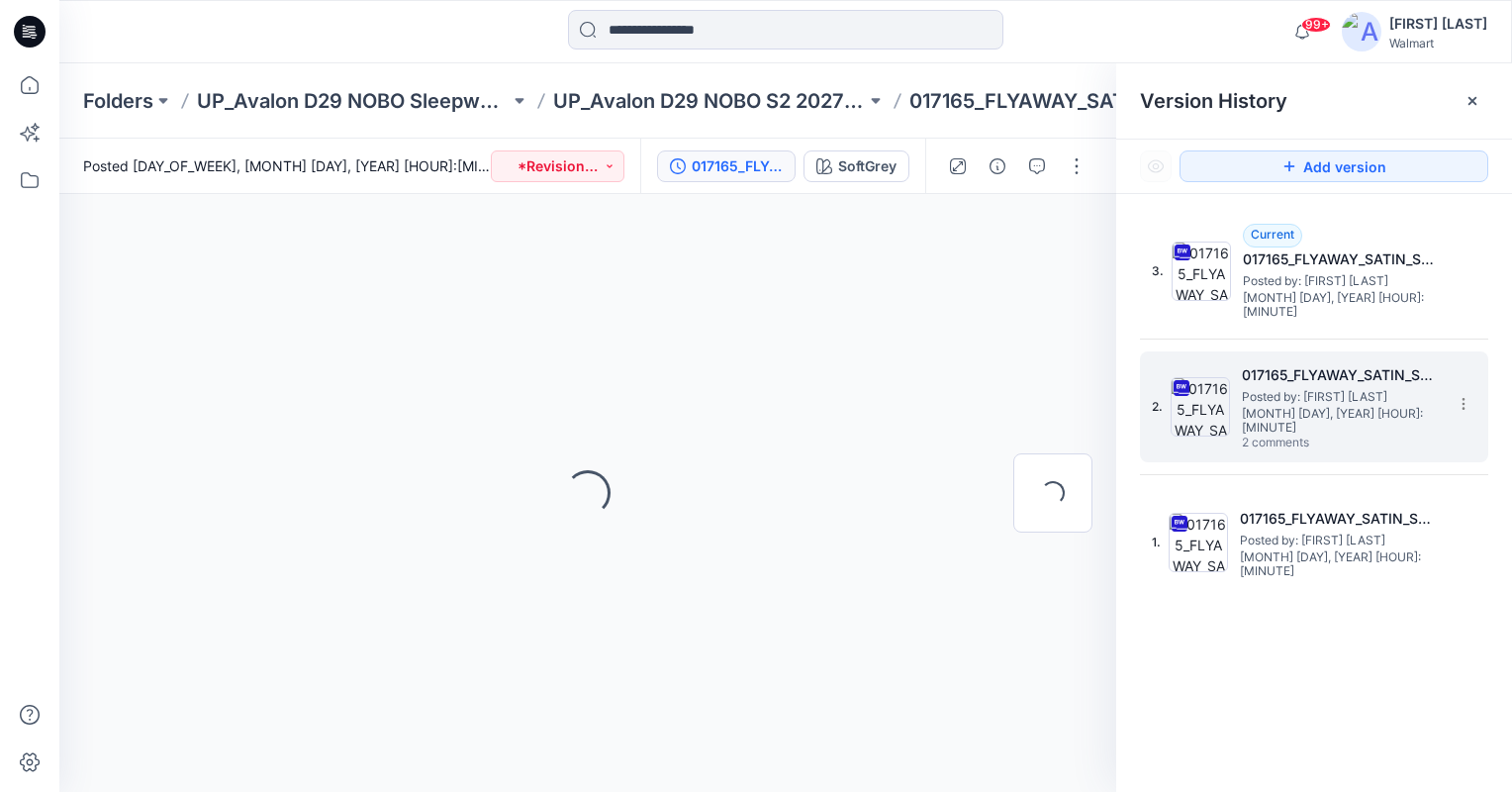 scroll, scrollTop: 0, scrollLeft: 0, axis: both 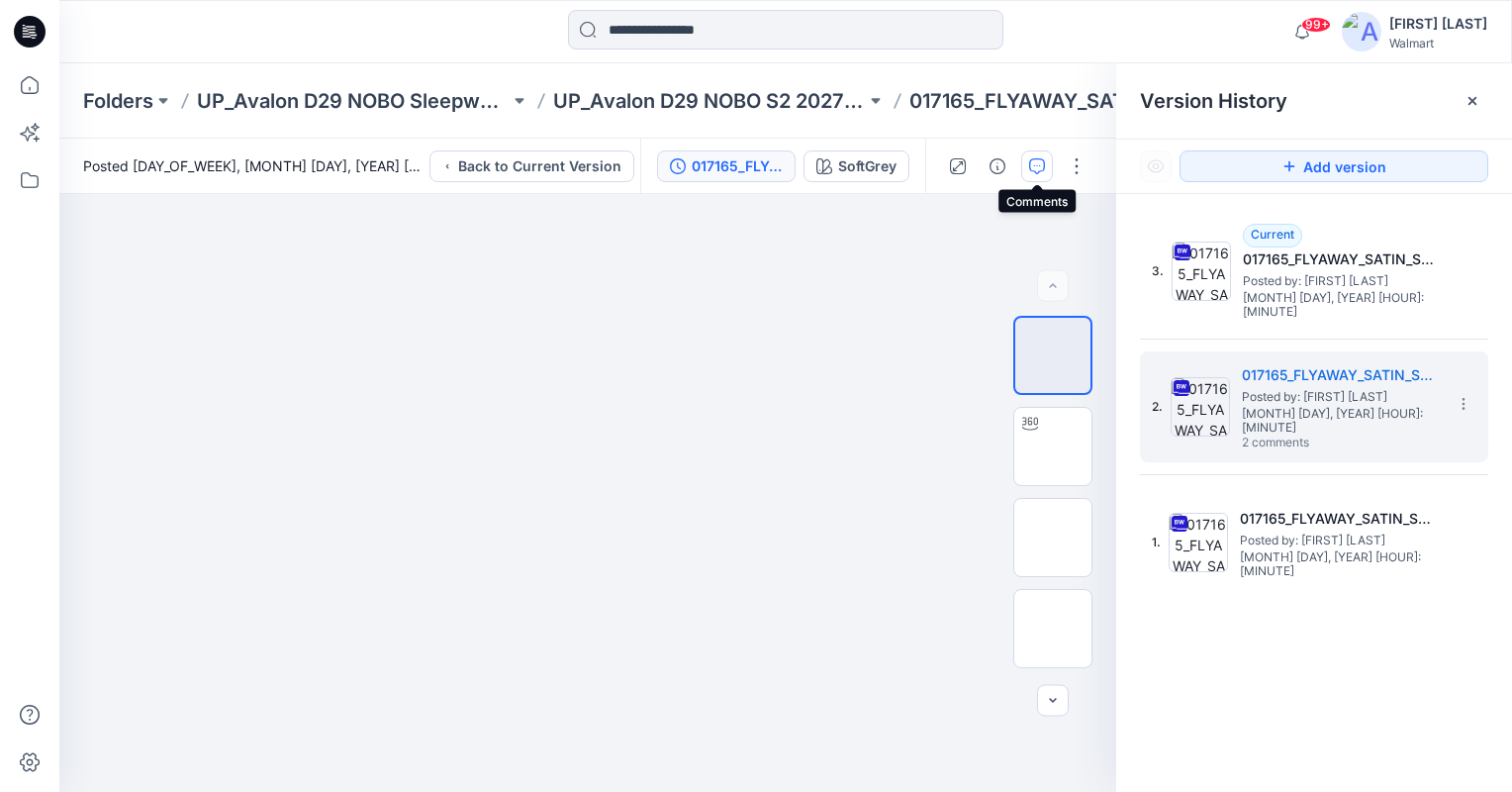 click 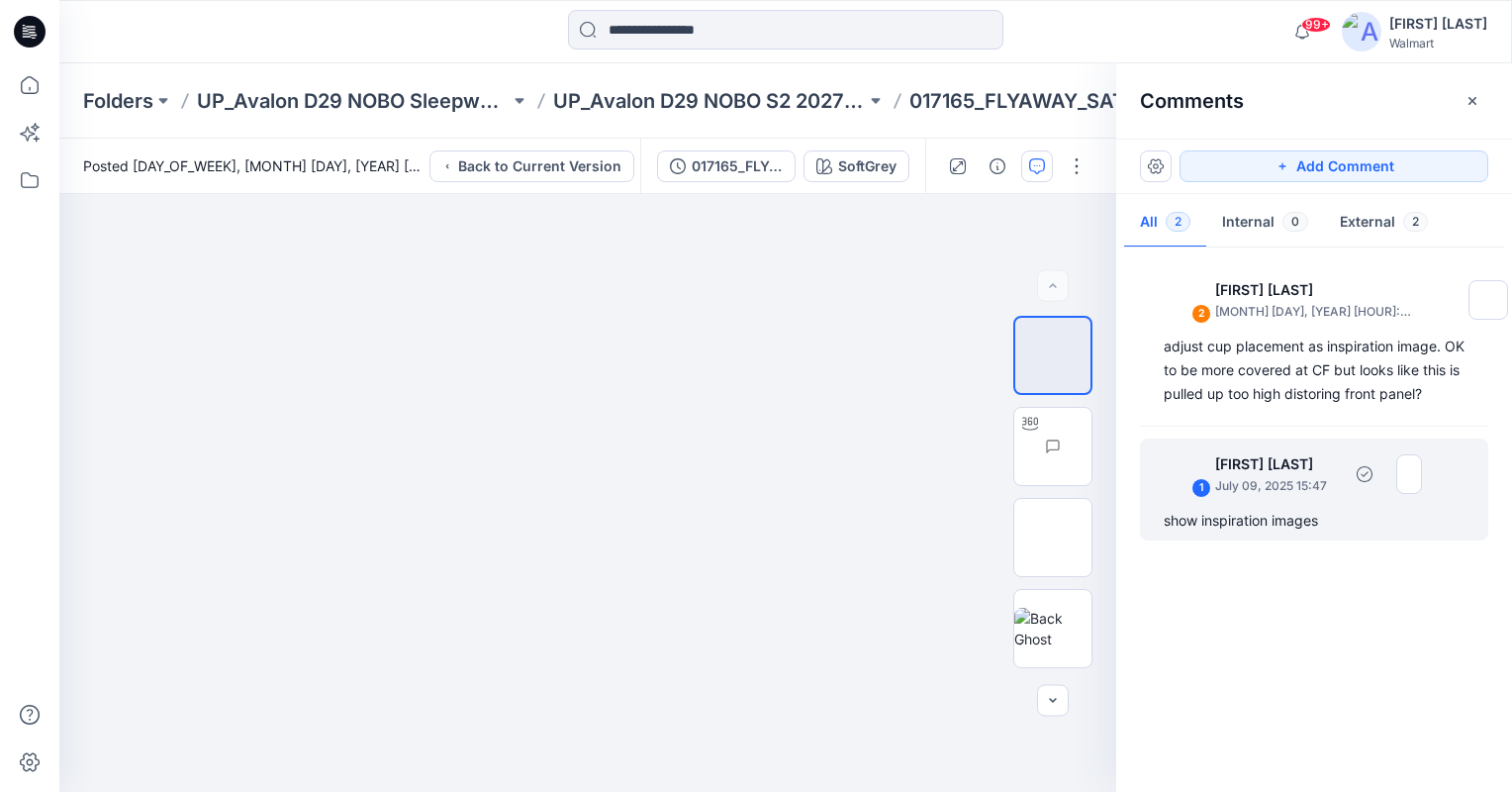 click on "[NUMBER] [FIRST] [LAST] [MONTH] [DAY], [YEAR] [HOUR]:[MINUTE]" at bounding box center (1332, 299) 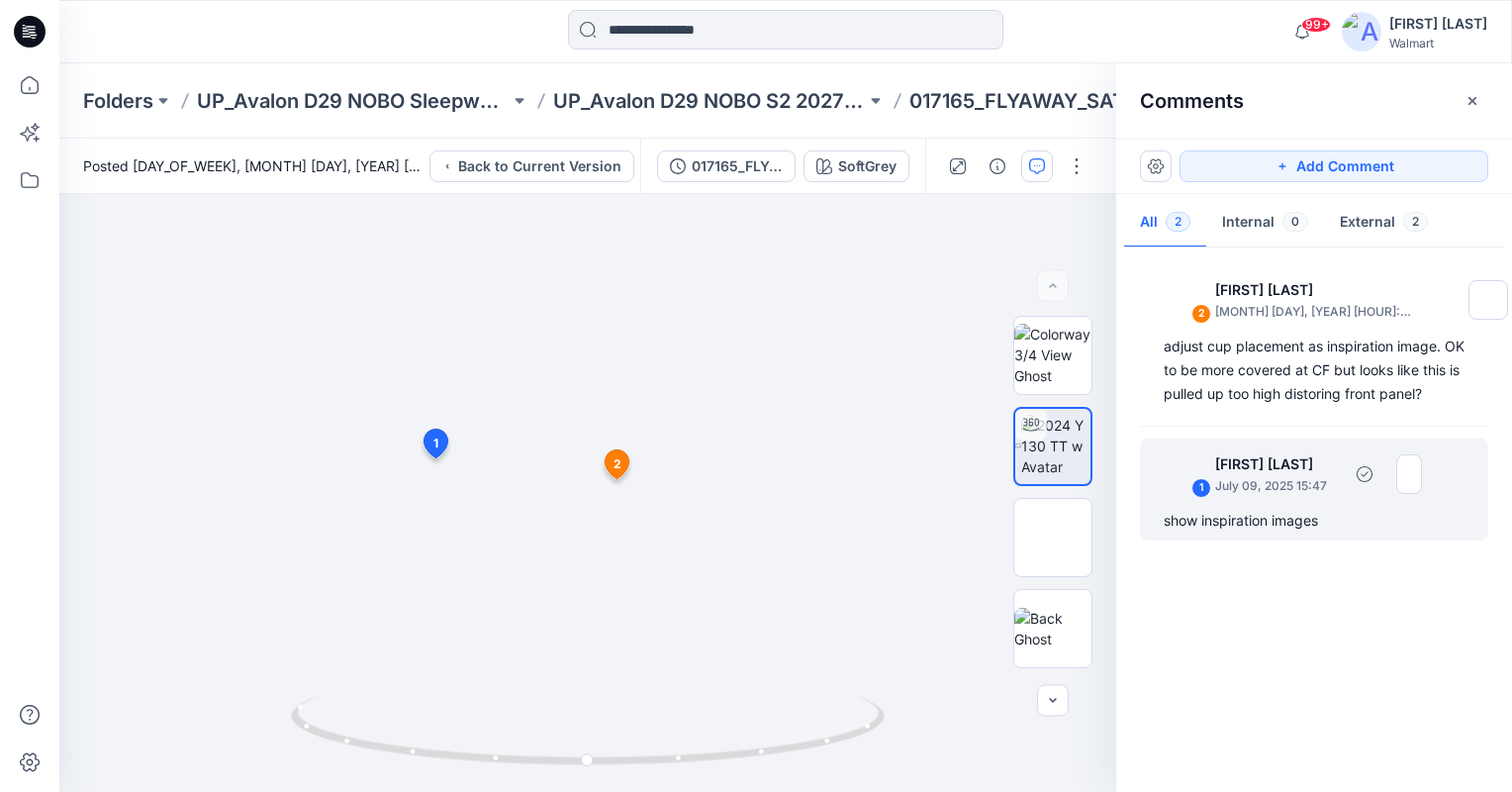 click on "July 09, 2025 15:47" at bounding box center (1314, 312) 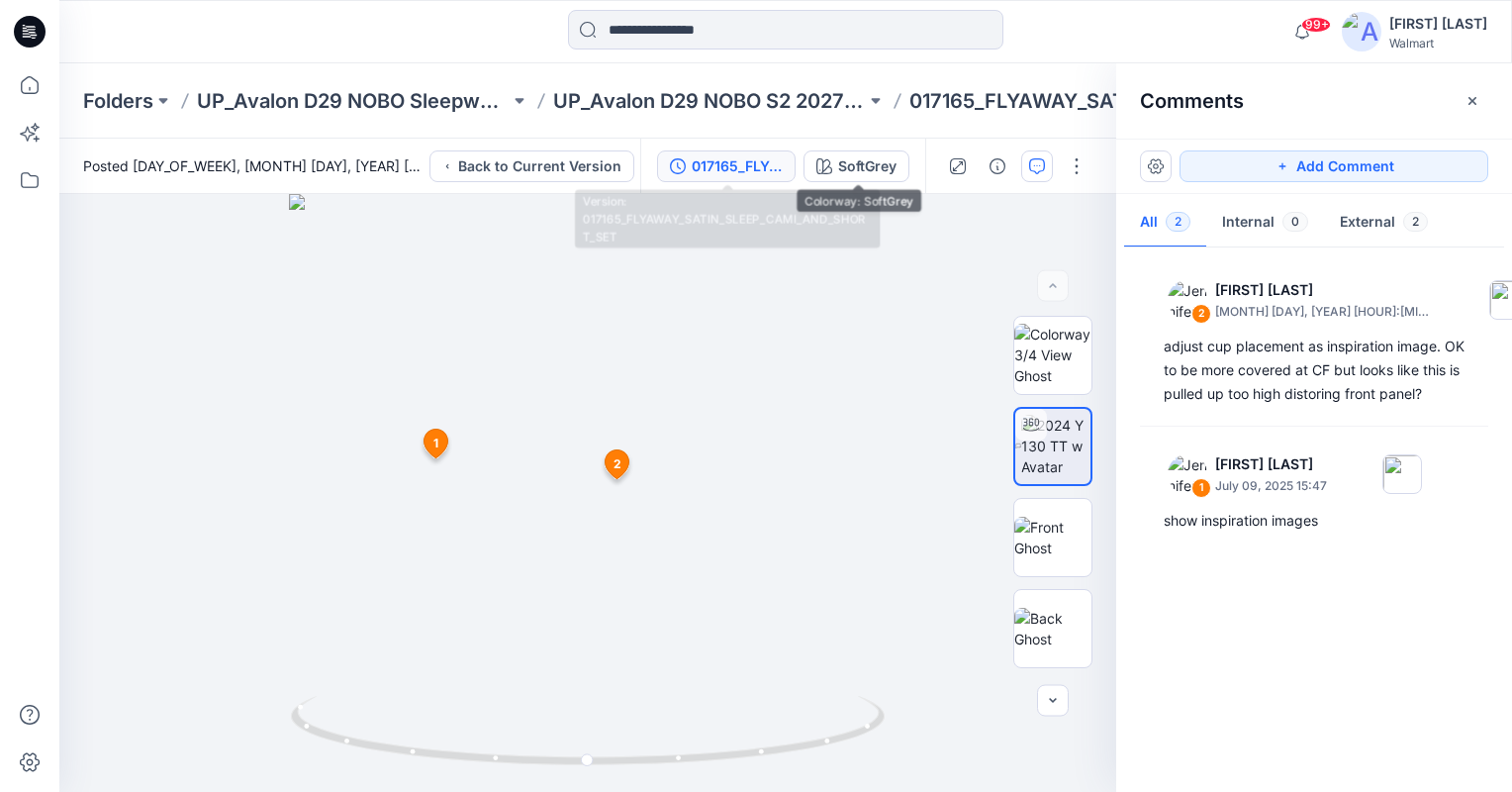 click on "017165_FLYAWAY_SATIN_SLEEP_CAMI_AND_SHORT_SET" at bounding box center [737, 166] 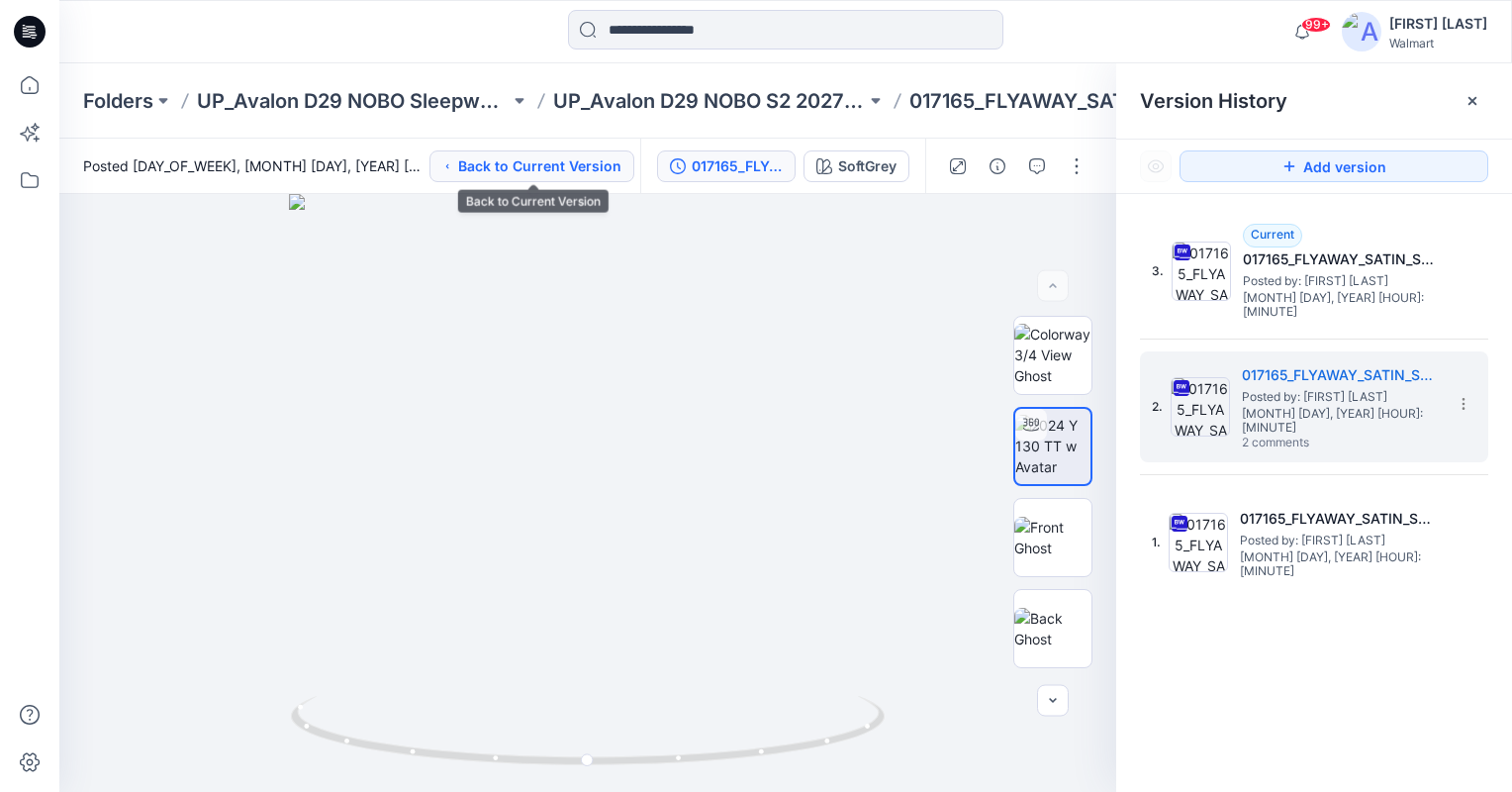 click on "Back to Current Version" at bounding box center (531, 166) 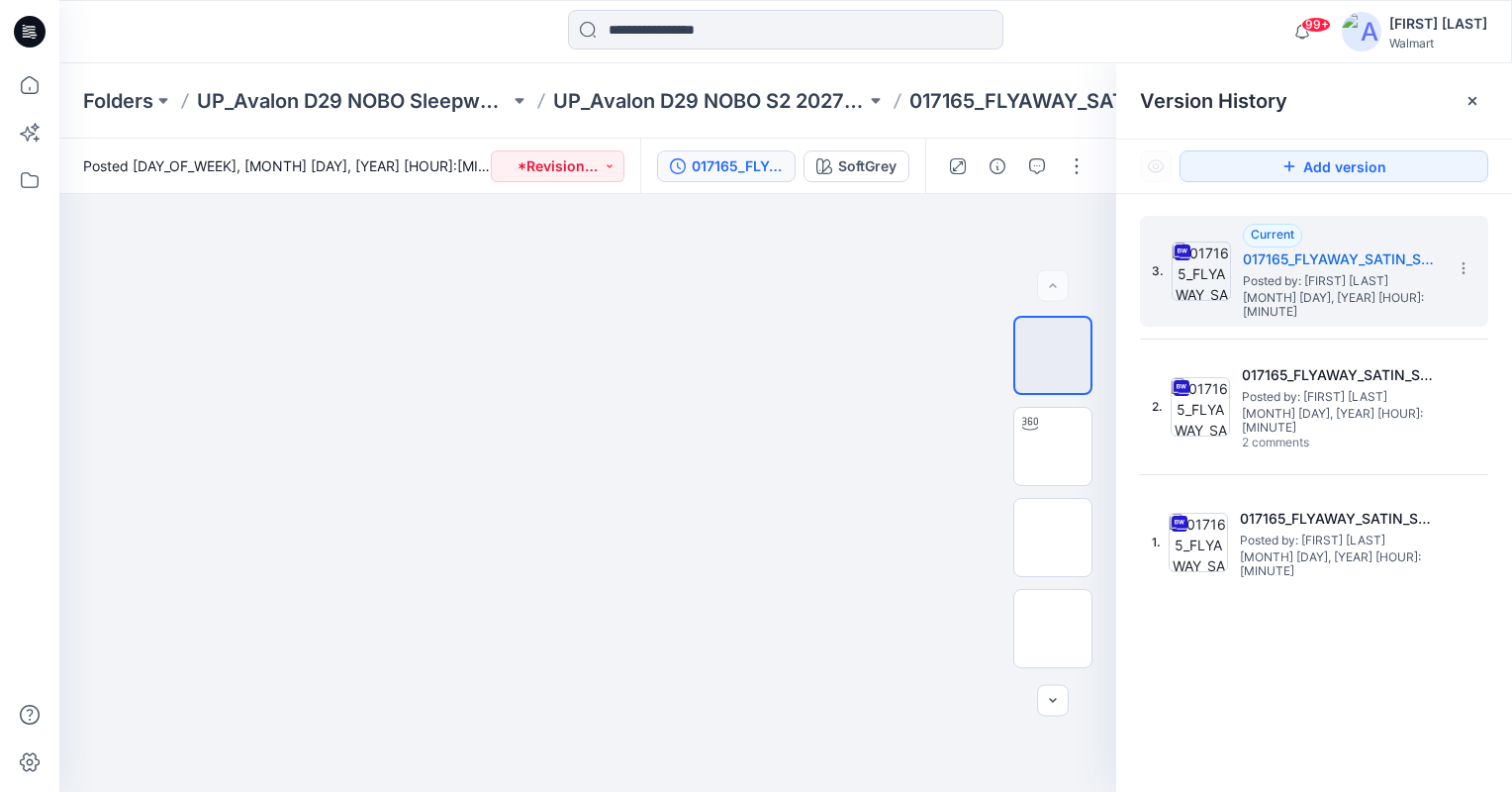 drag, startPoint x: 1474, startPoint y: 99, endPoint x: 1442, endPoint y: 141, distance: 52.801515 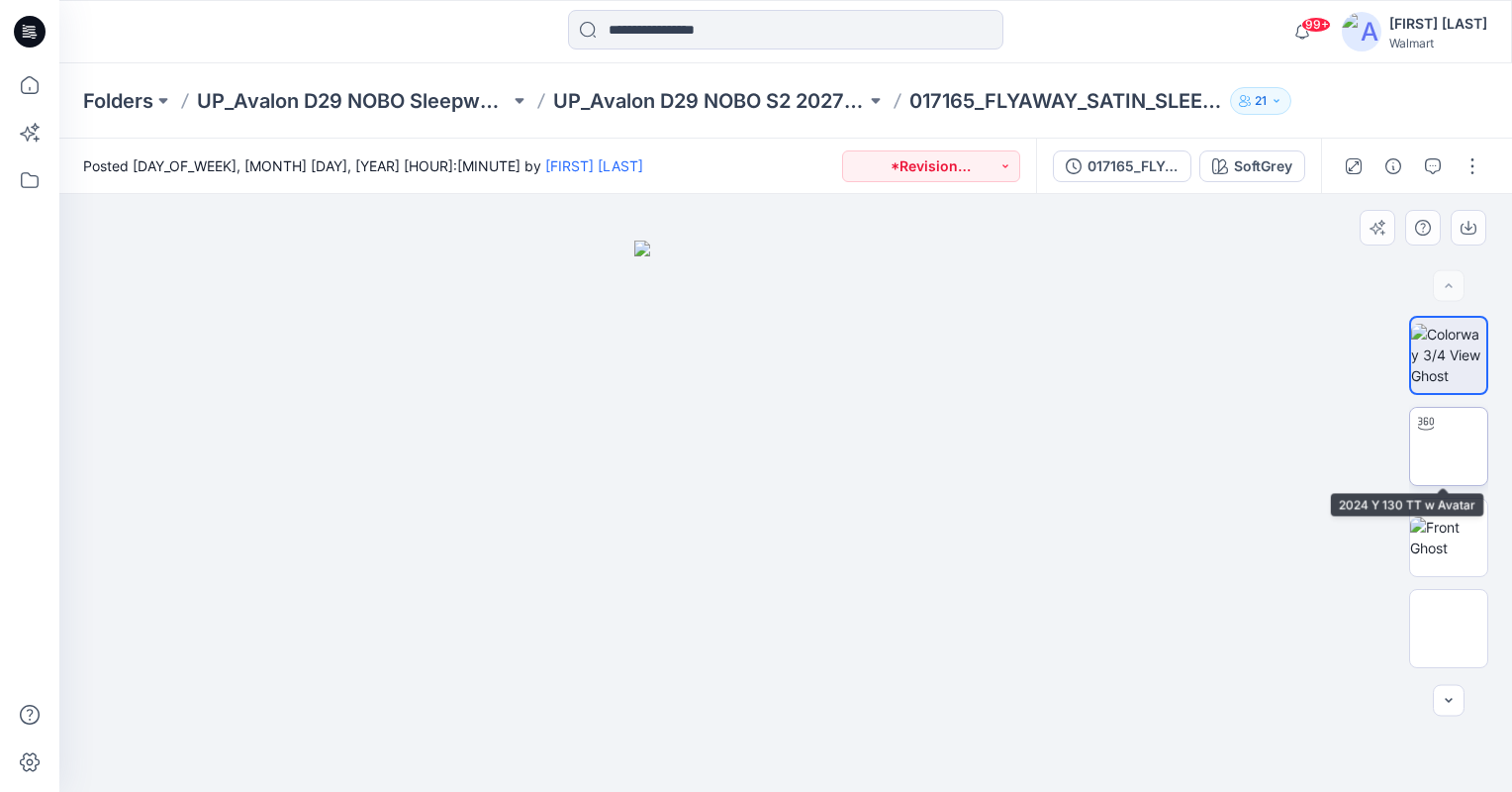 click at bounding box center (1449, 446) 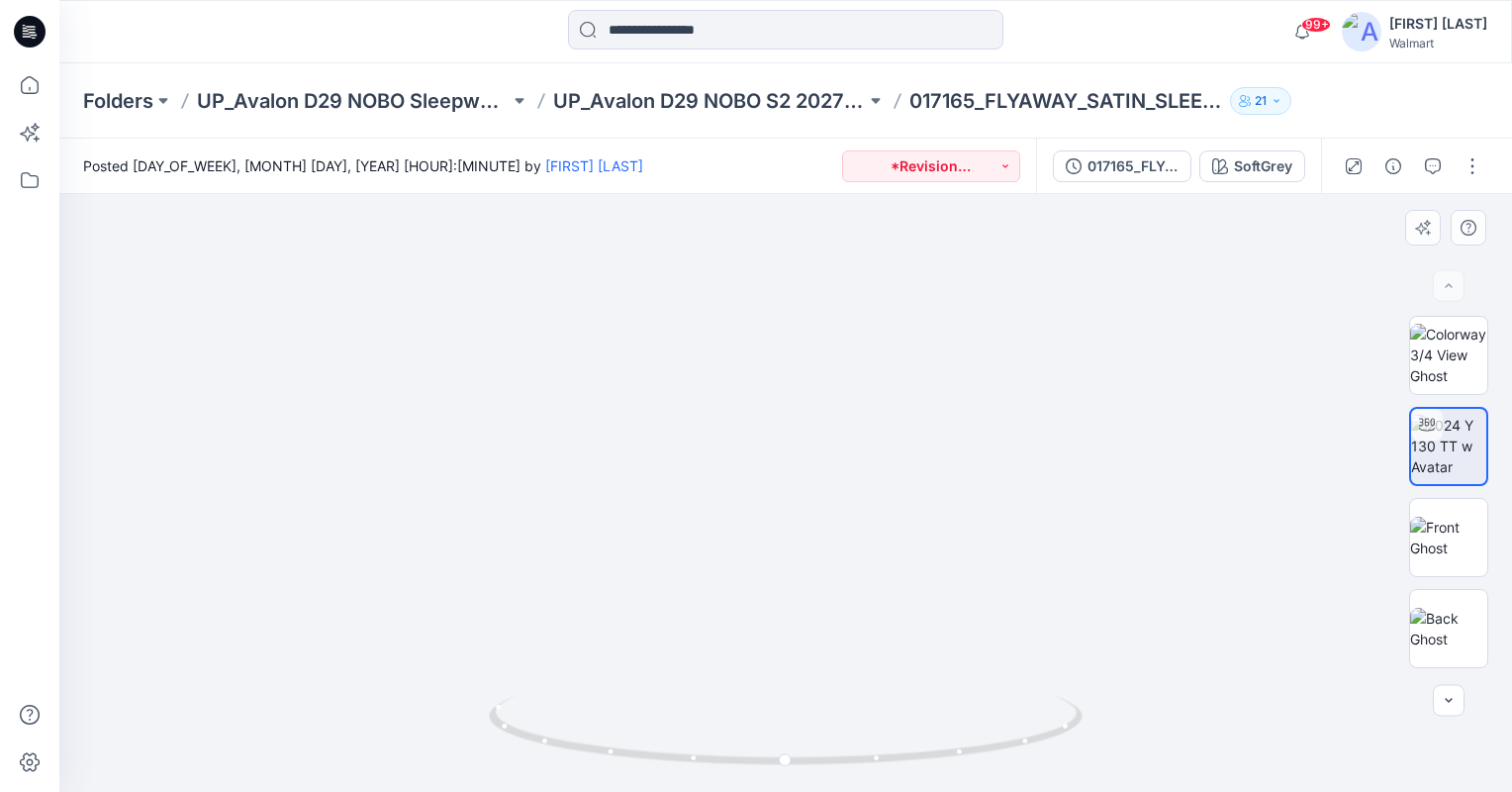drag, startPoint x: 877, startPoint y: 644, endPoint x: 833, endPoint y: 575, distance: 81.8352 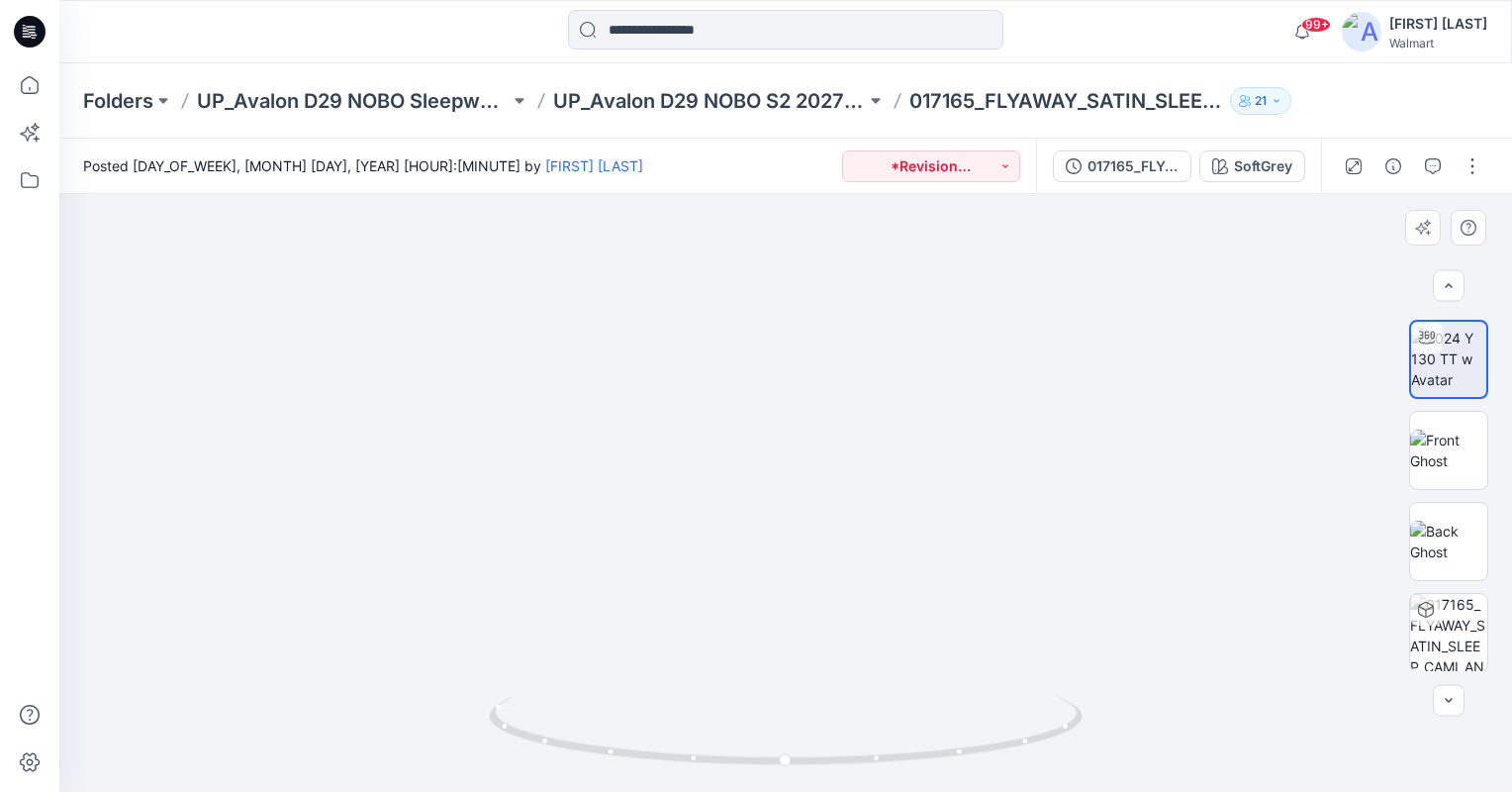 scroll, scrollTop: 0, scrollLeft: 0, axis: both 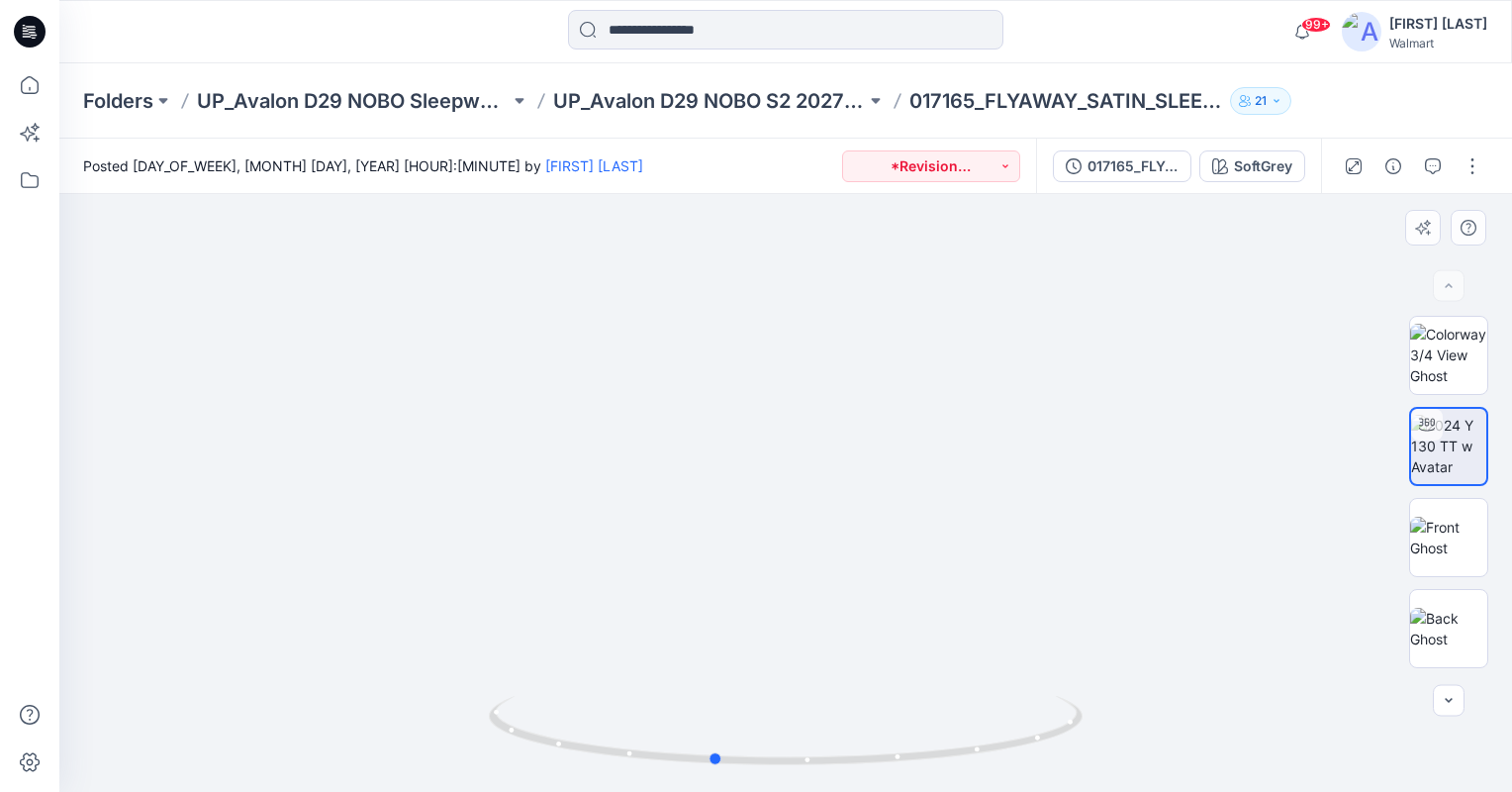 drag, startPoint x: 783, startPoint y: 757, endPoint x: 757, endPoint y: 643, distance: 116.92733 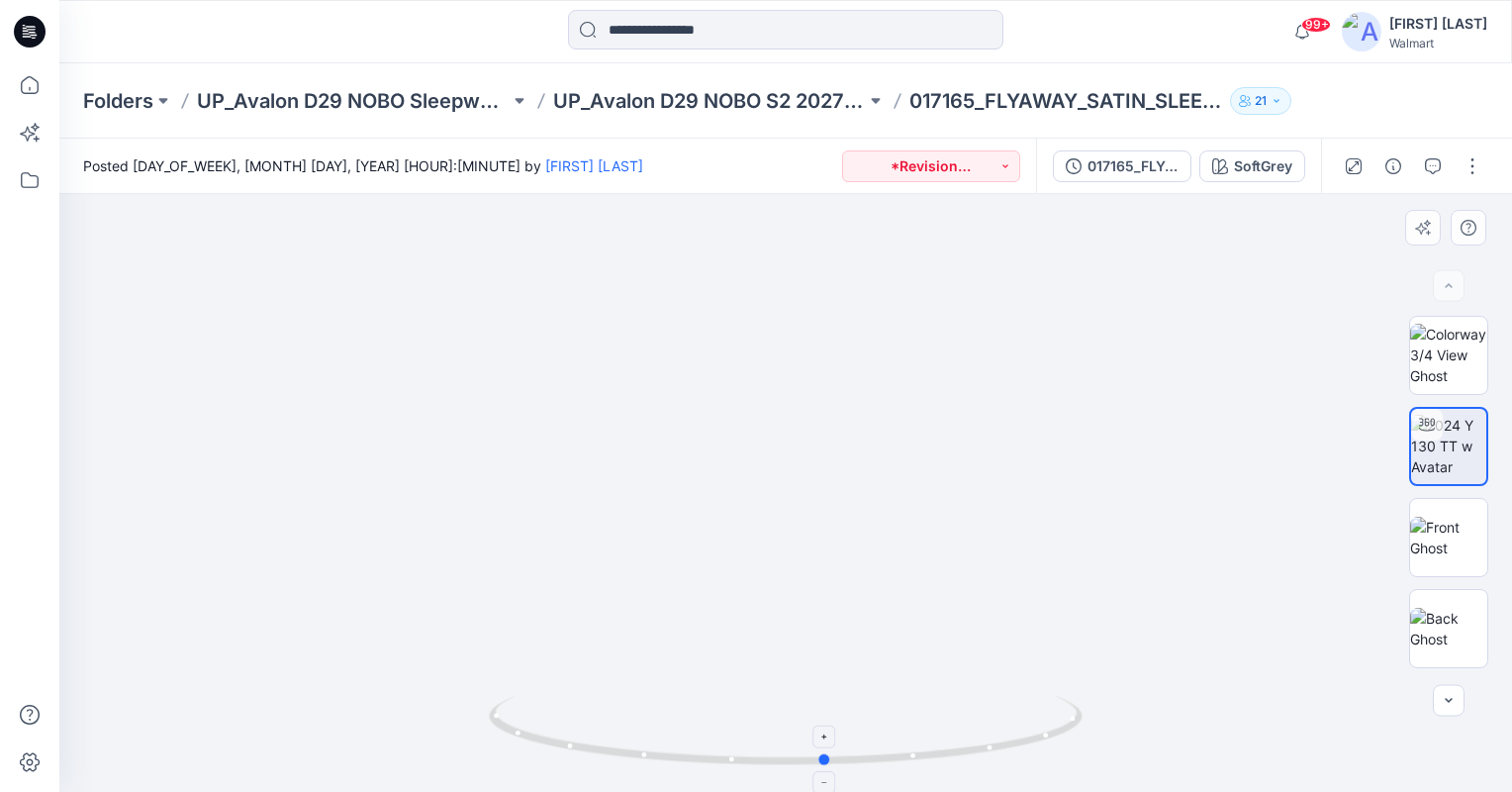 drag, startPoint x: 719, startPoint y: 759, endPoint x: 833, endPoint y: 764, distance: 114.1096 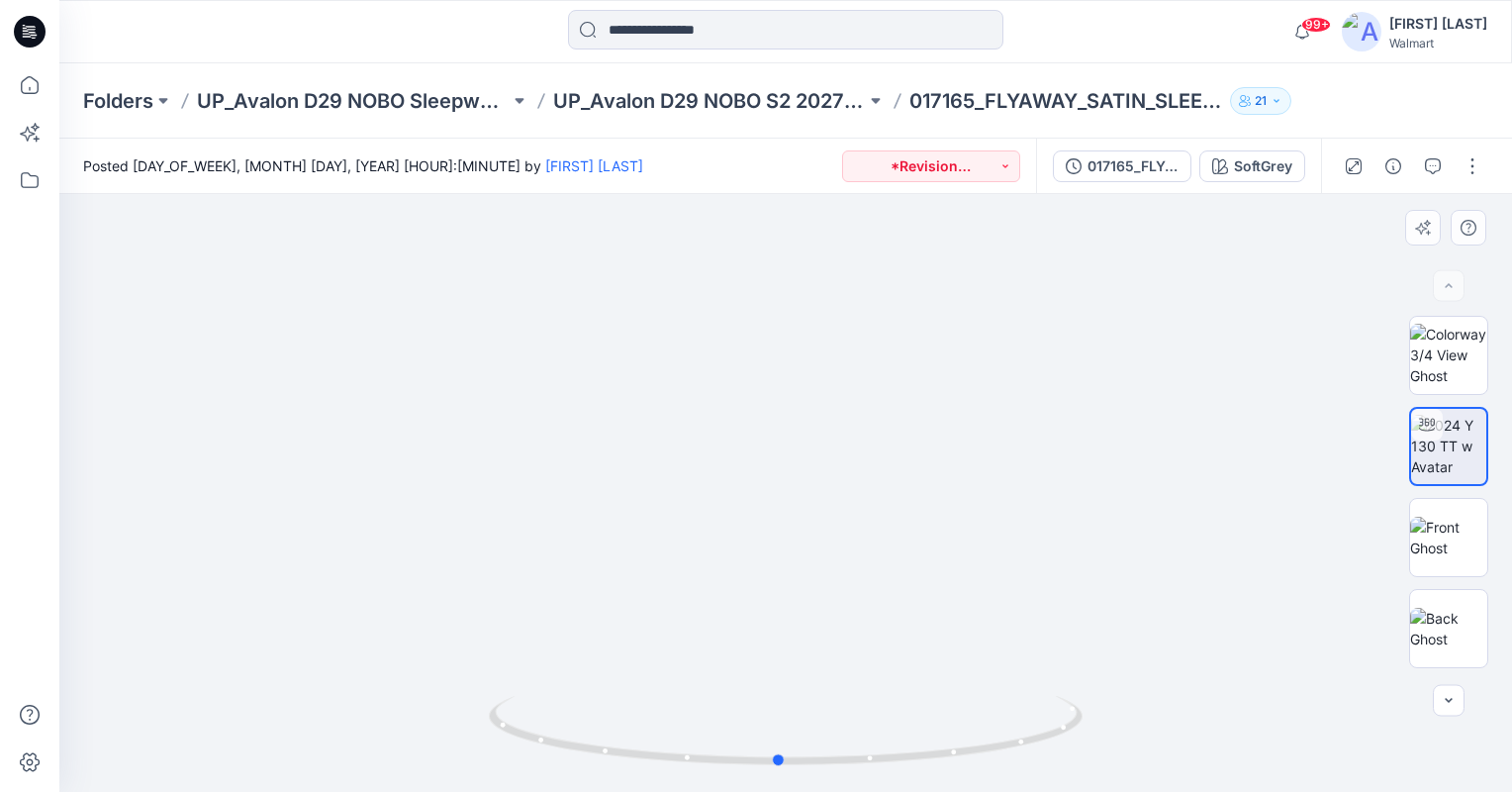 drag, startPoint x: 827, startPoint y: 762, endPoint x: 184, endPoint y: 634, distance: 655.6165 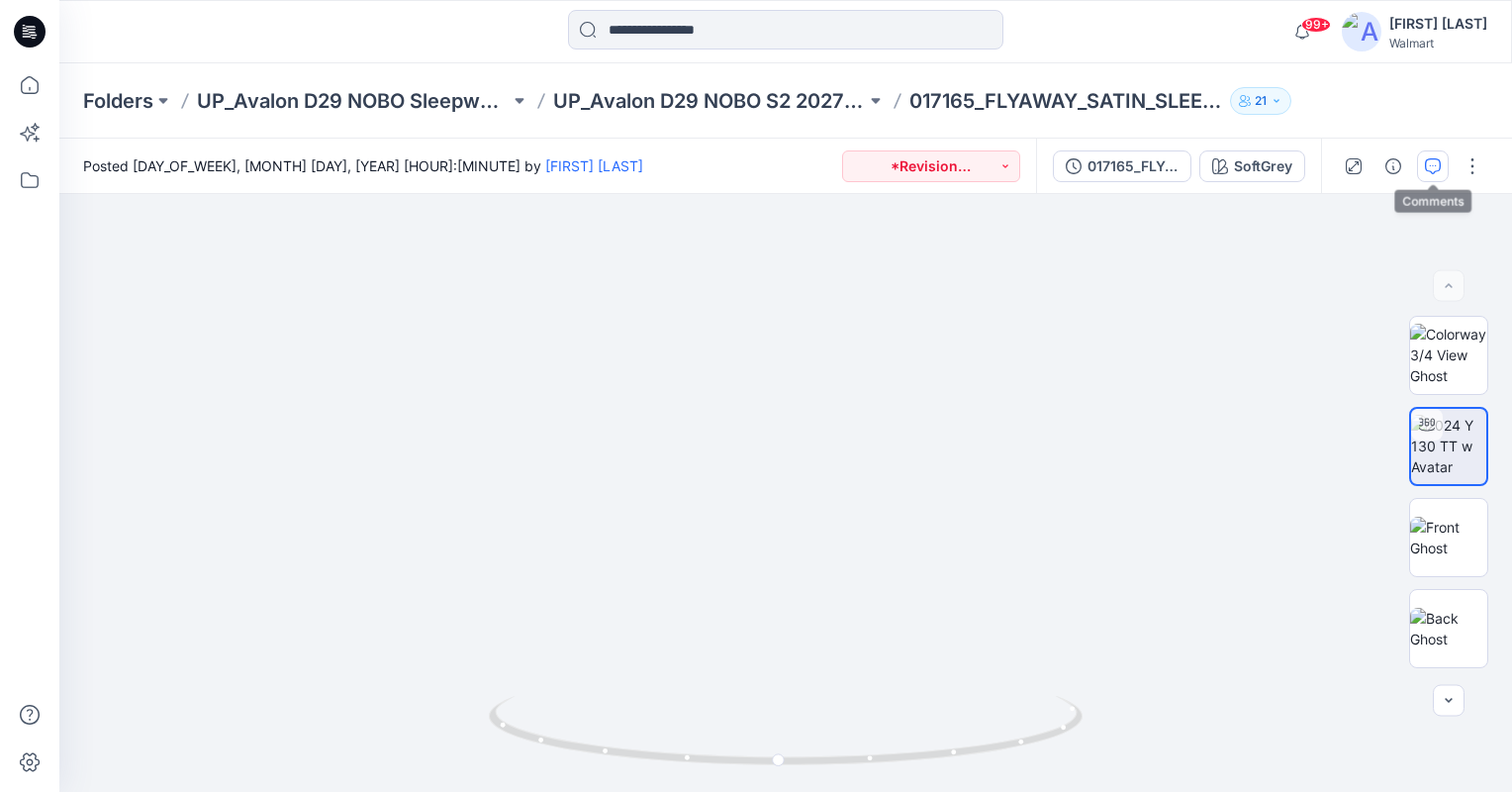 click 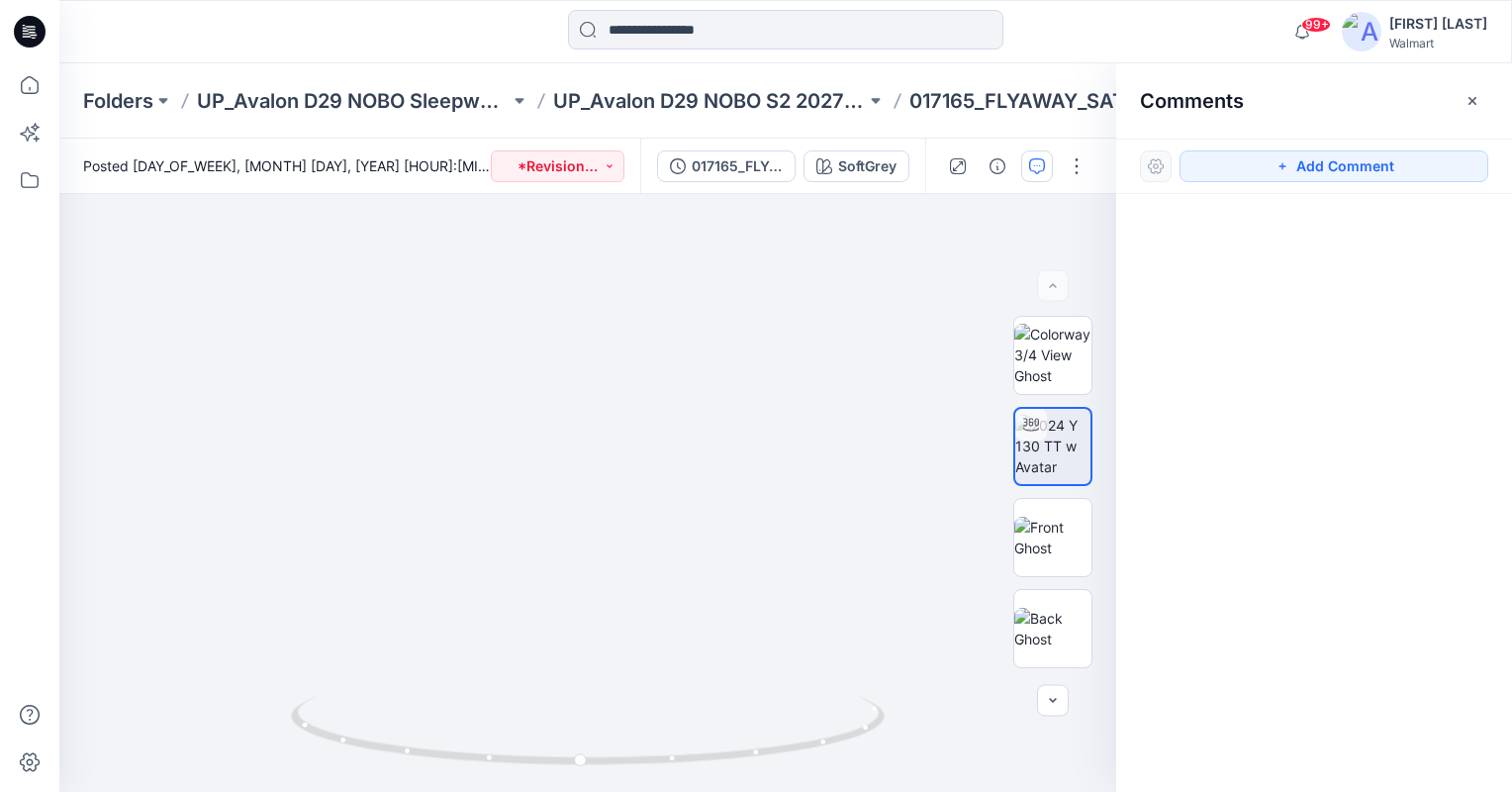 drag, startPoint x: 1386, startPoint y: 162, endPoint x: 1353, endPoint y: 184, distance: 39.661064 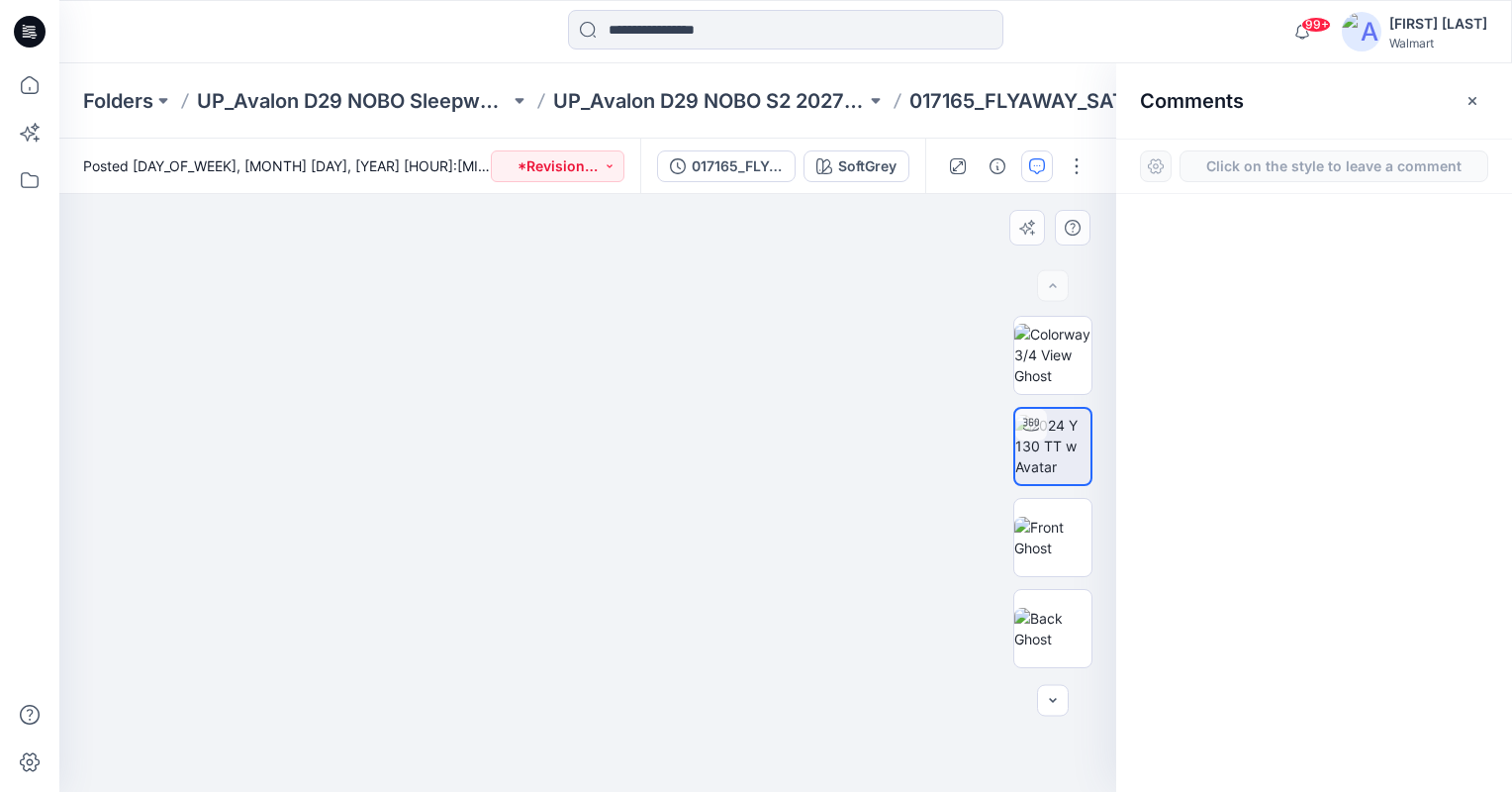 click on "1" at bounding box center (588, 493) 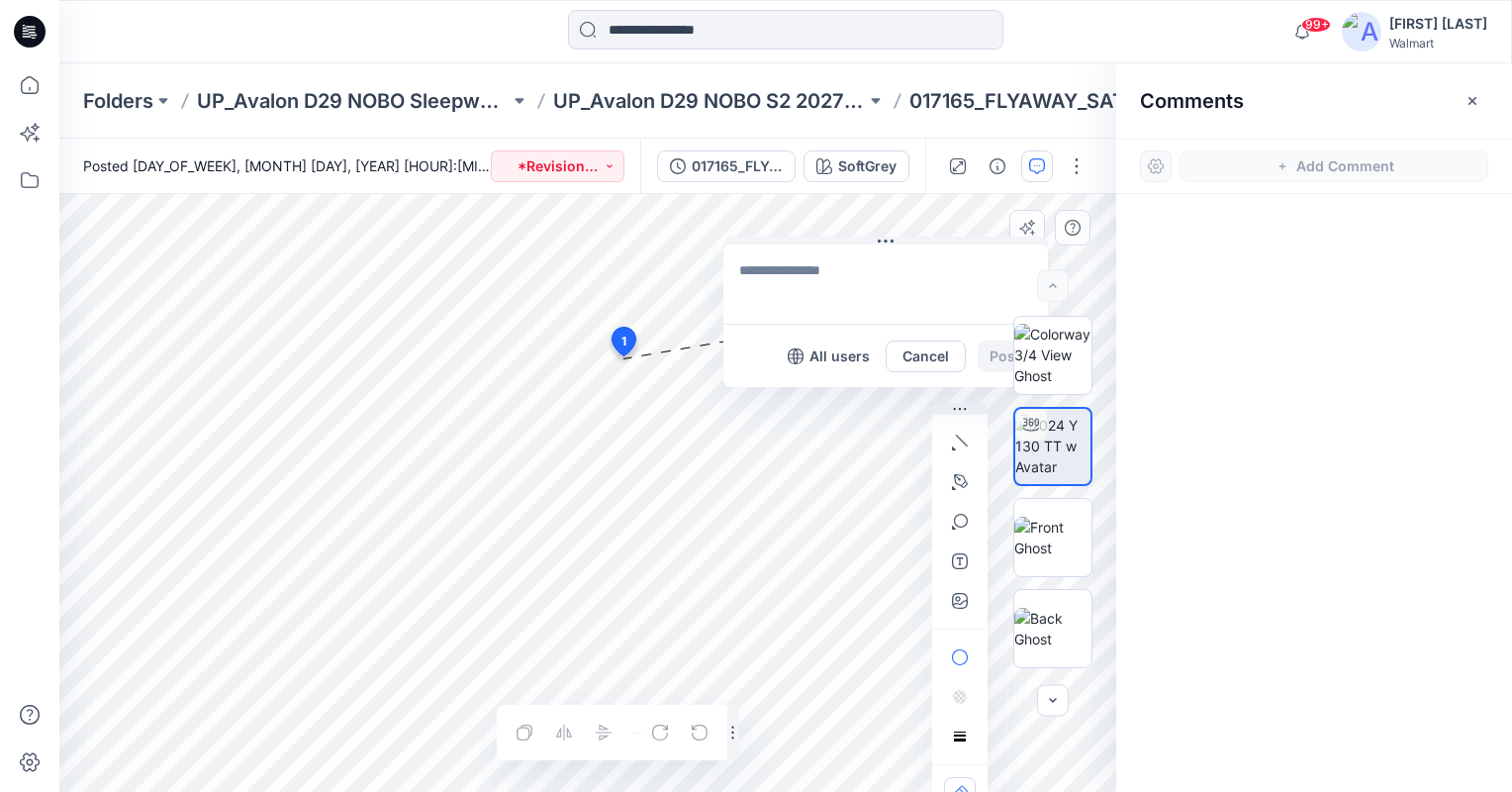 drag, startPoint x: 656, startPoint y: 370, endPoint x: 789, endPoint y: 253, distance: 177.13836 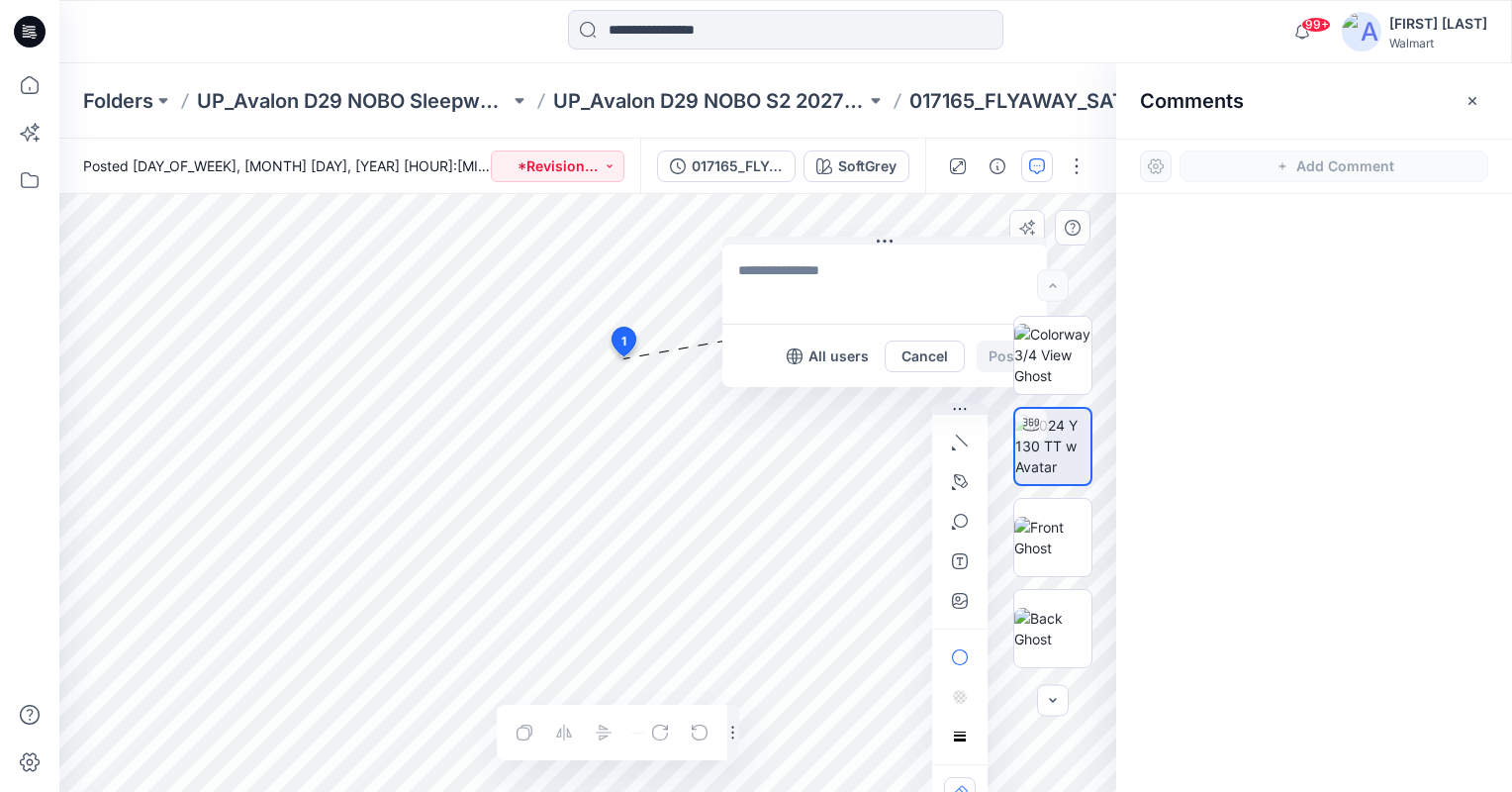 click at bounding box center (885, 284) 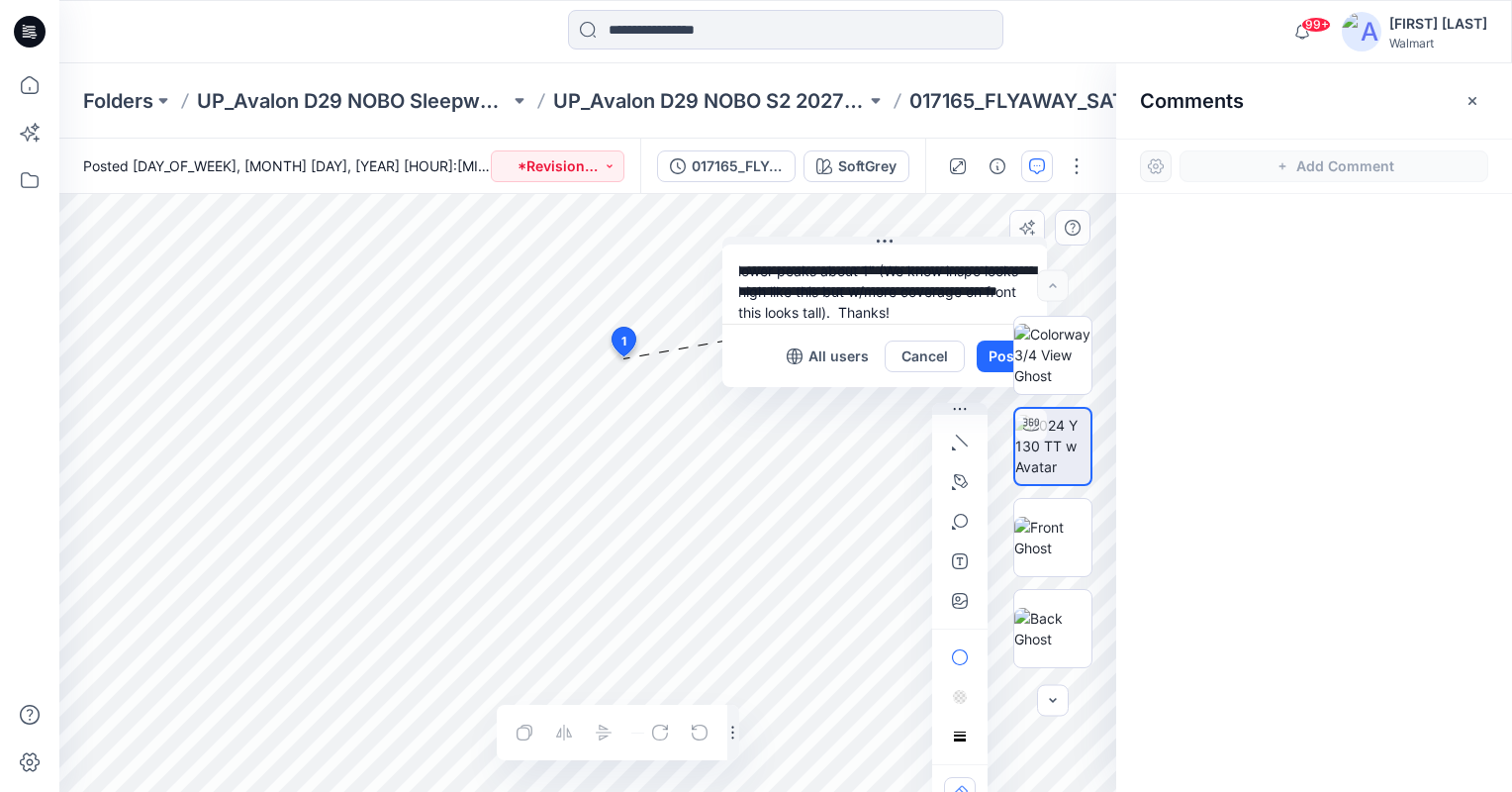 type on "**********" 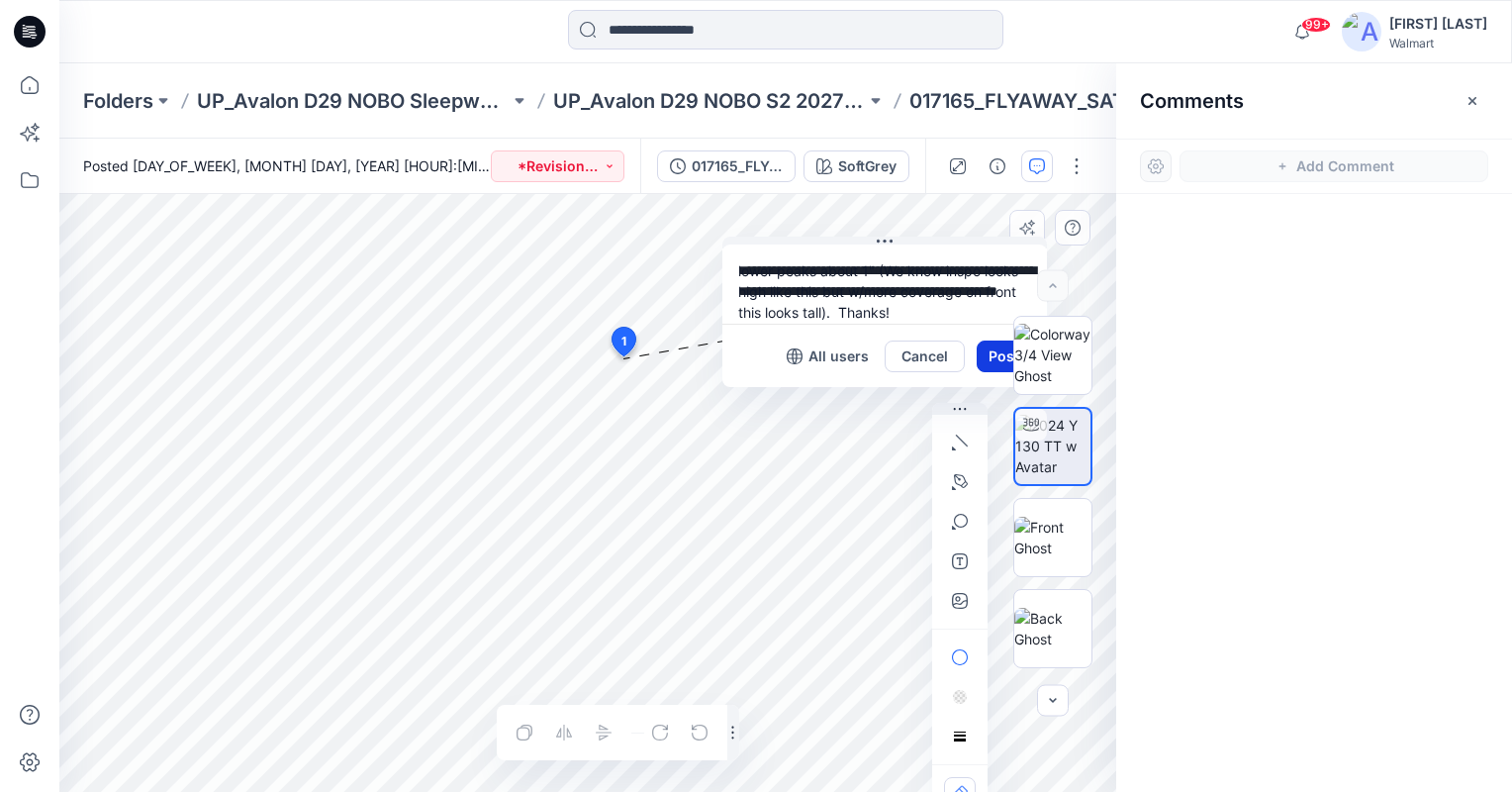 click on "Post" at bounding box center [1003, 356] 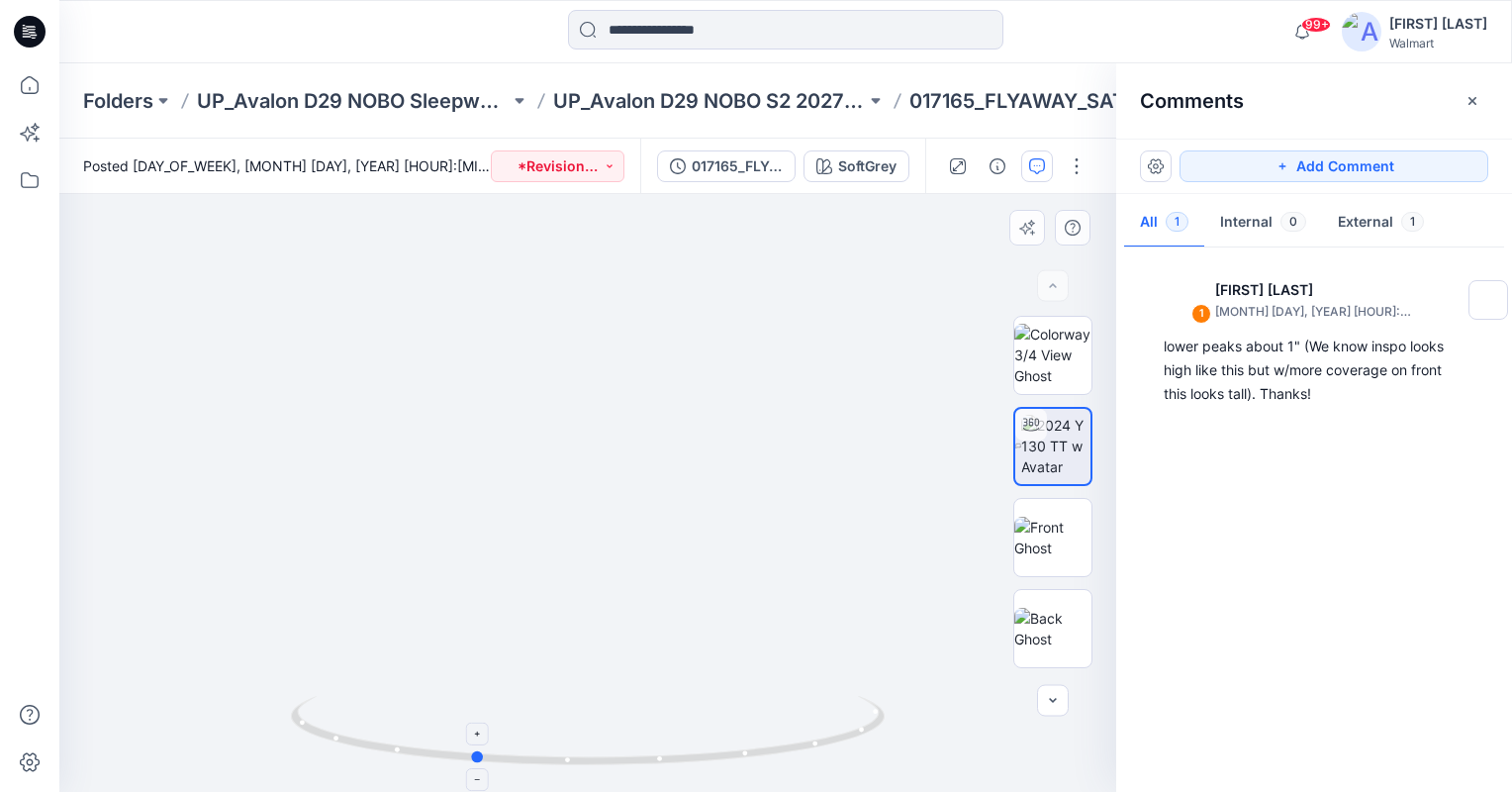 drag, startPoint x: 590, startPoint y: 760, endPoint x: 476, endPoint y: 756, distance: 114.07015 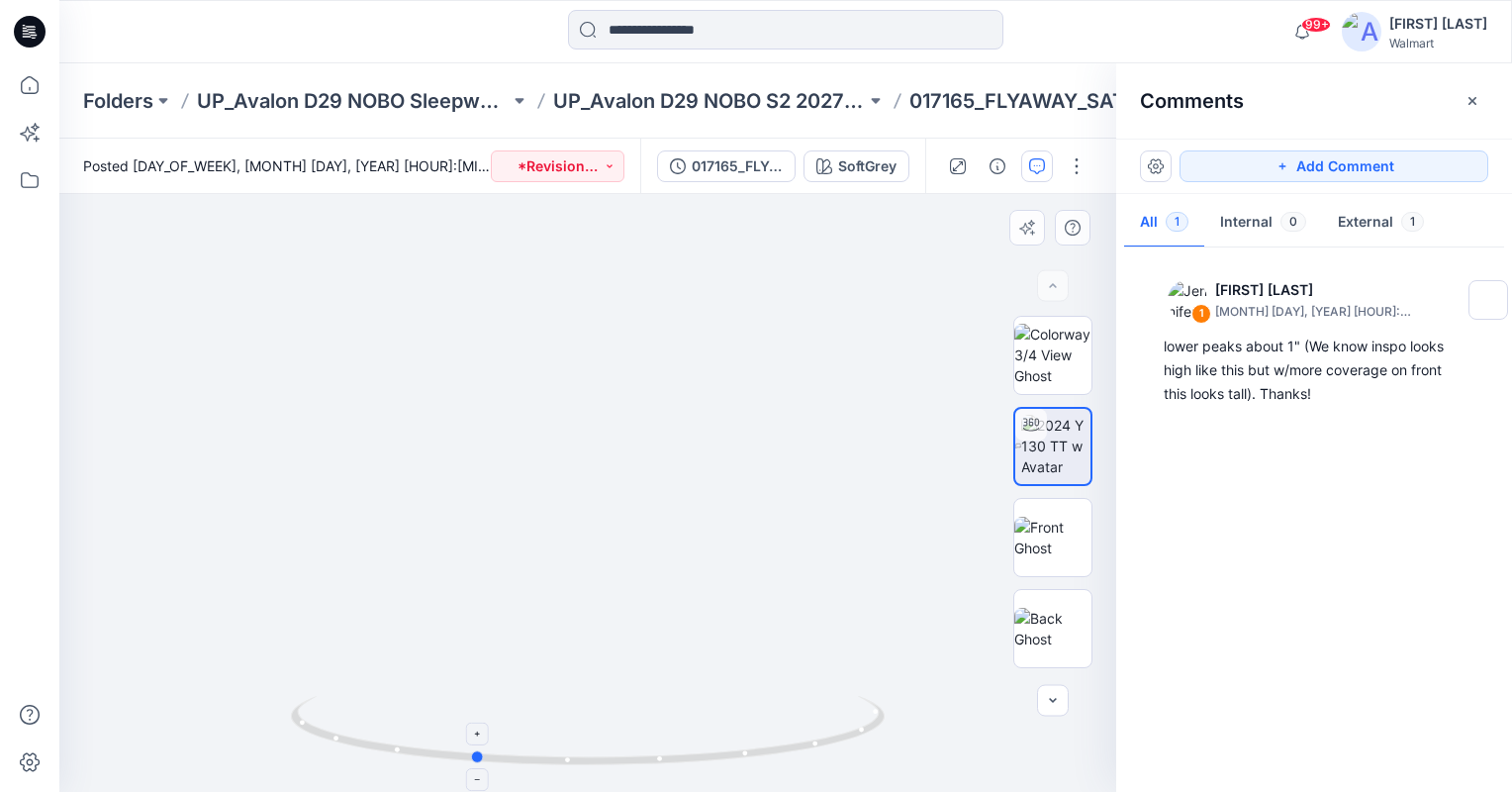 click 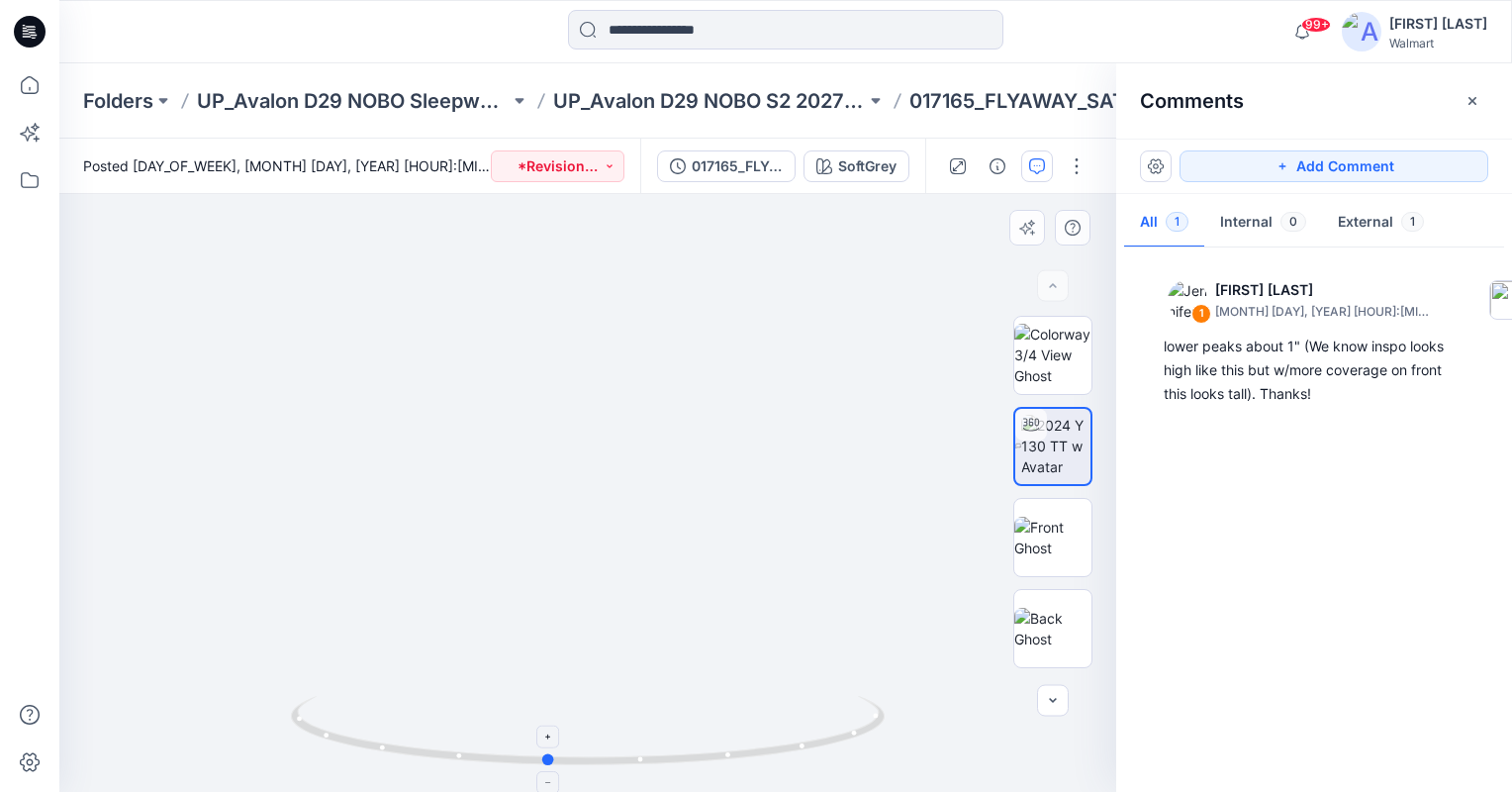 drag, startPoint x: 478, startPoint y: 760, endPoint x: 551, endPoint y: 763, distance: 73.06162 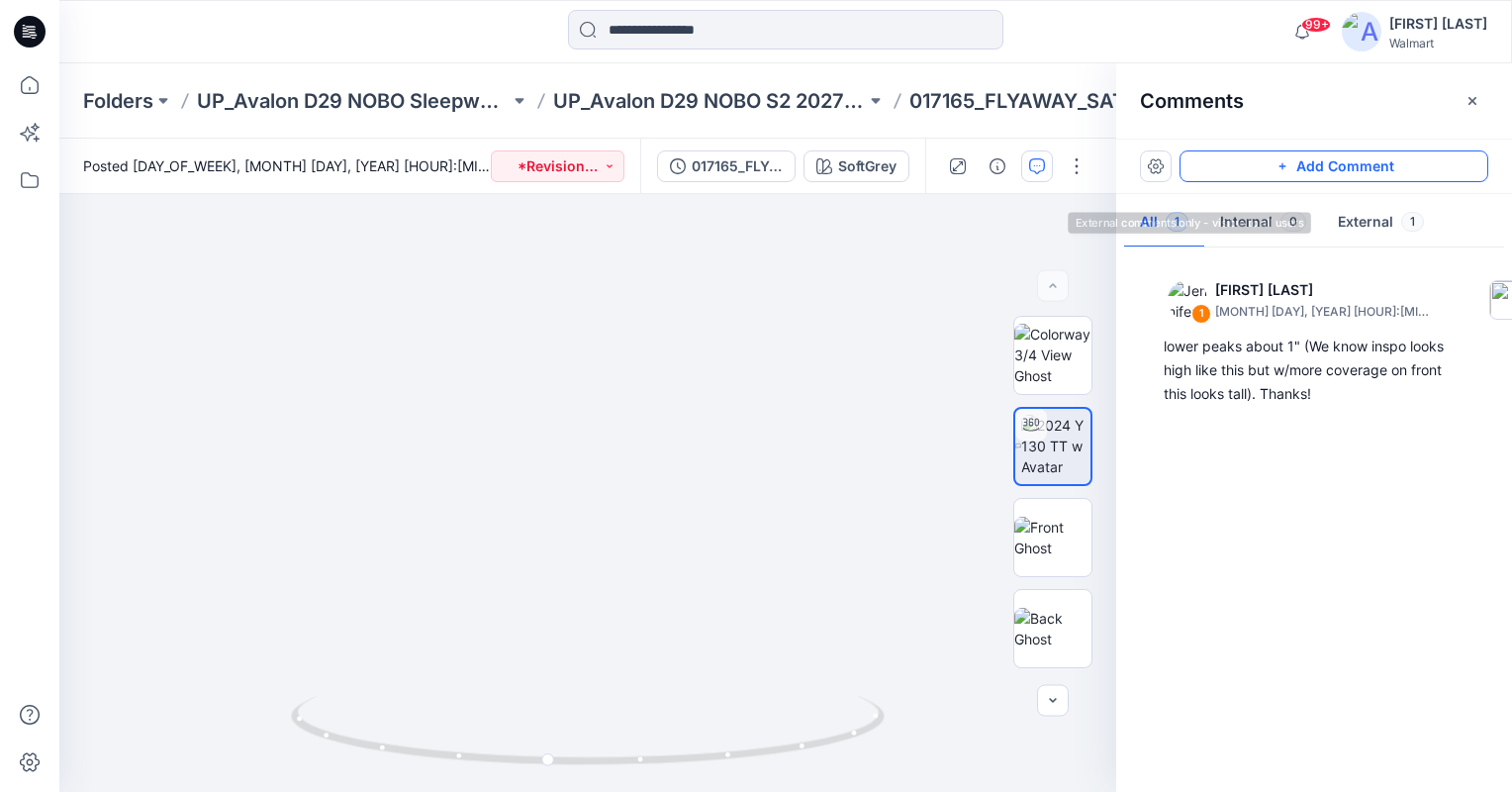 click on "Add Comment" at bounding box center (1334, 166) 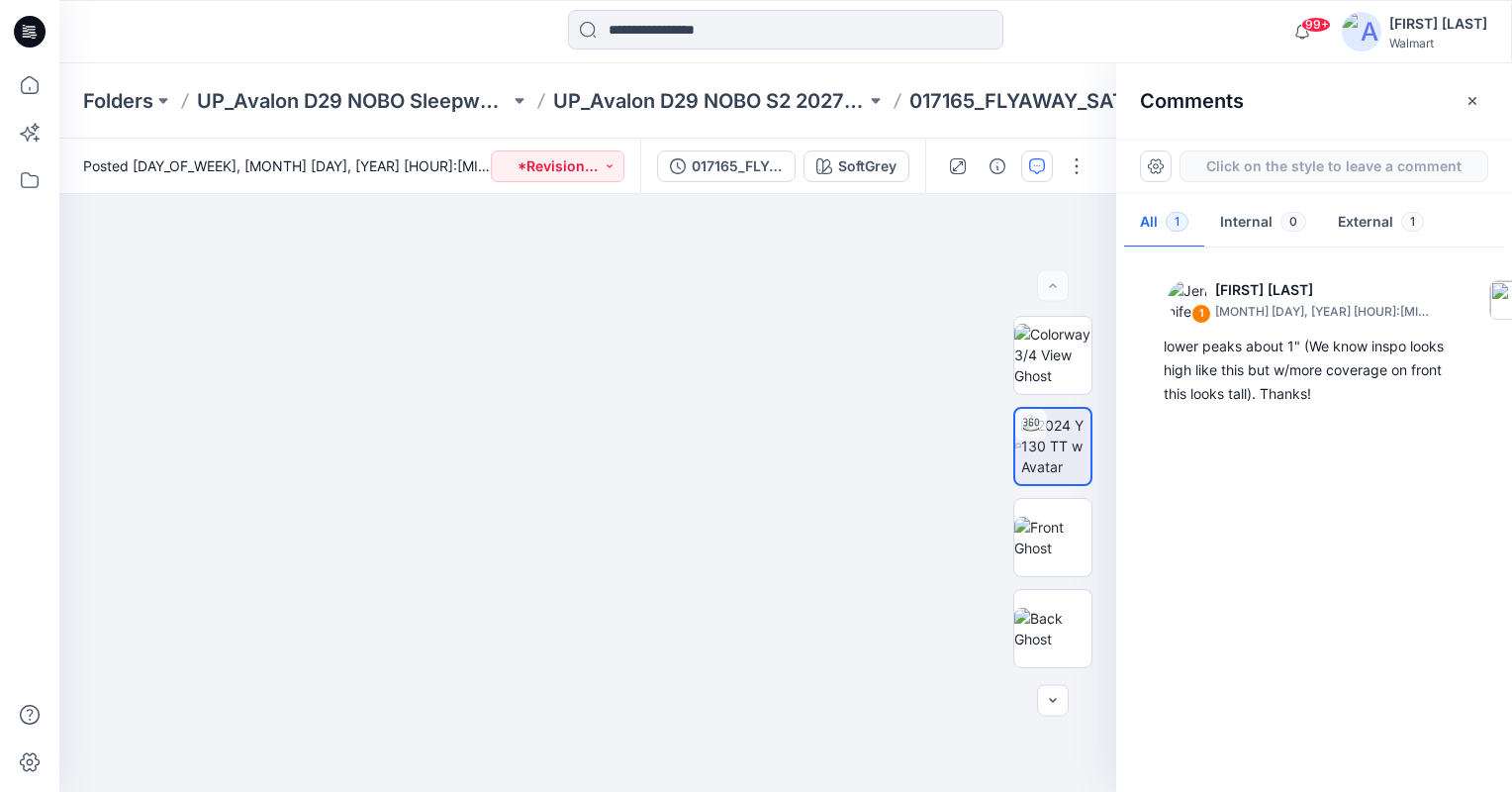 click on "2" at bounding box center [588, 493] 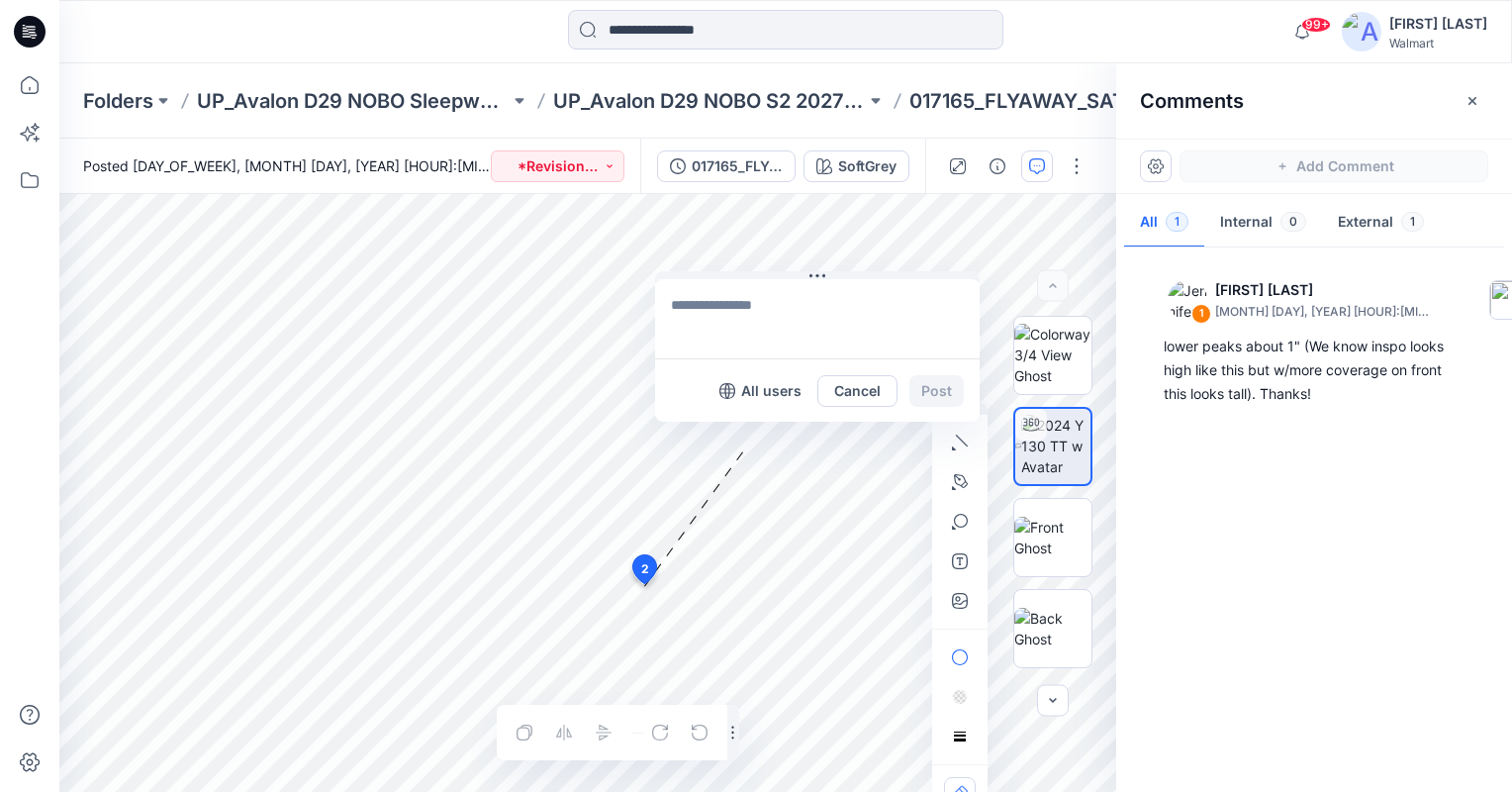 drag, startPoint x: 659, startPoint y: 595, endPoint x: 702, endPoint y: 267, distance: 330.80659 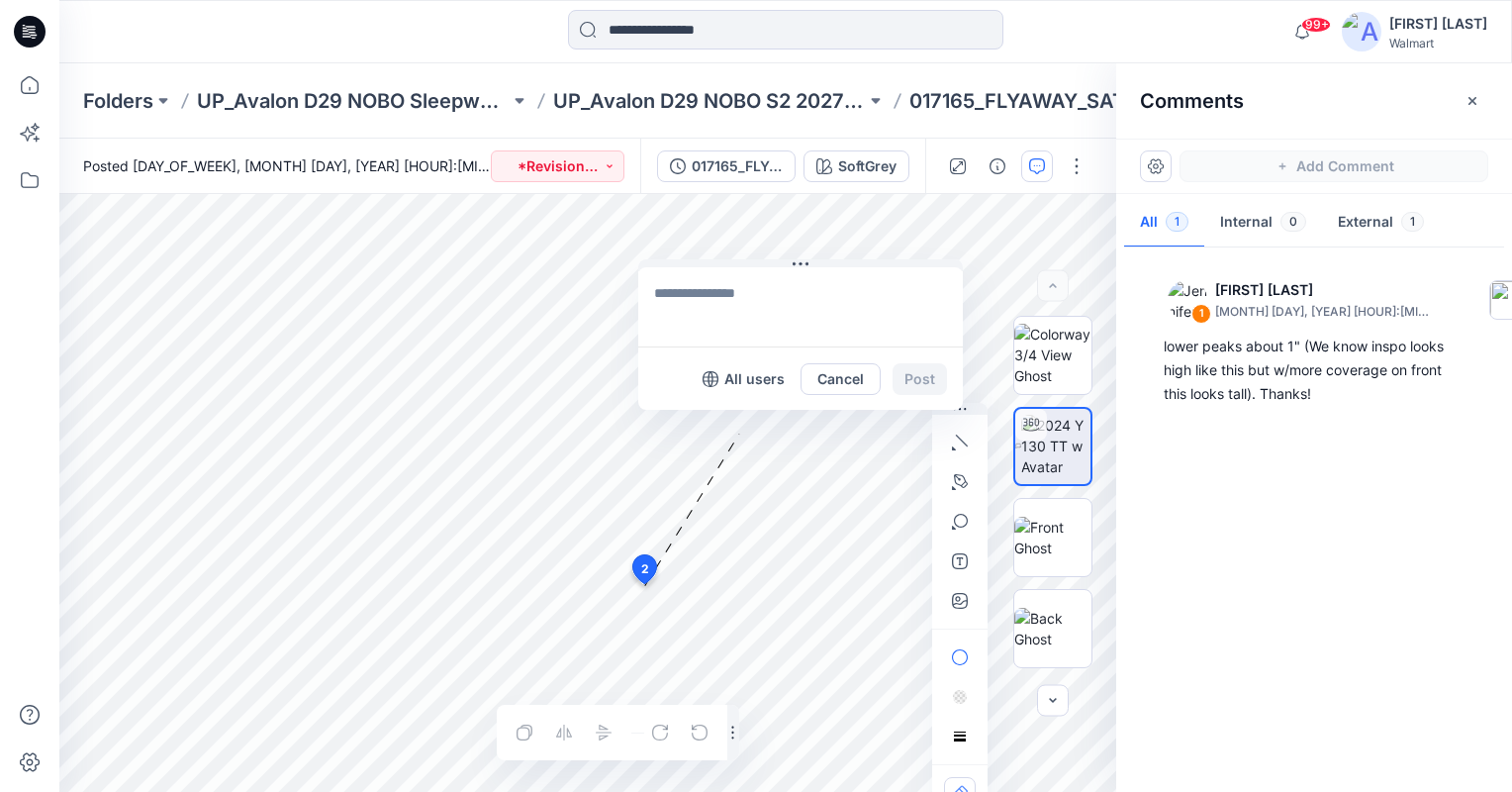 click at bounding box center [801, 307] 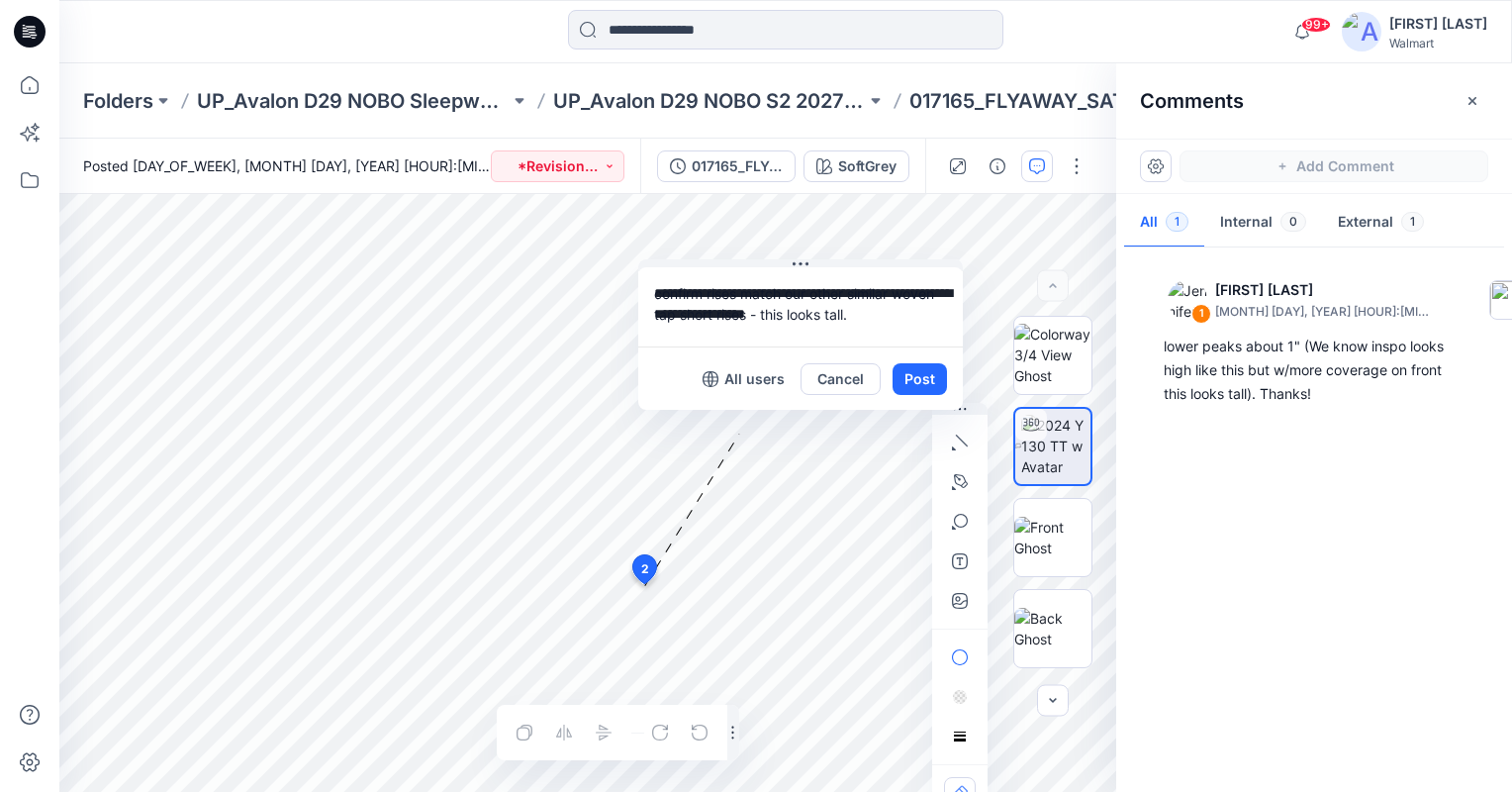 drag, startPoint x: 750, startPoint y: 307, endPoint x: 899, endPoint y: 277, distance: 151.9901 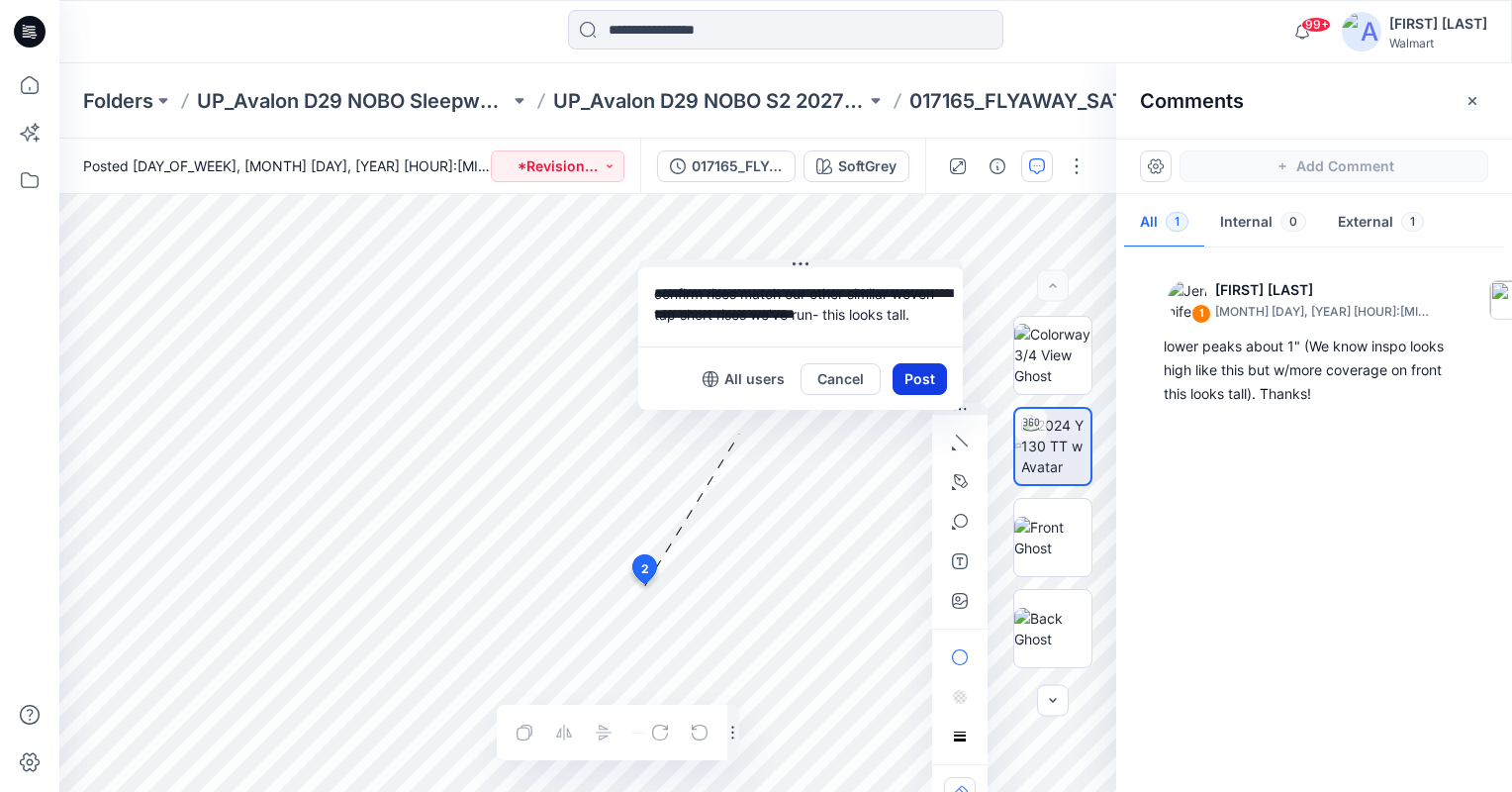 type on "**********" 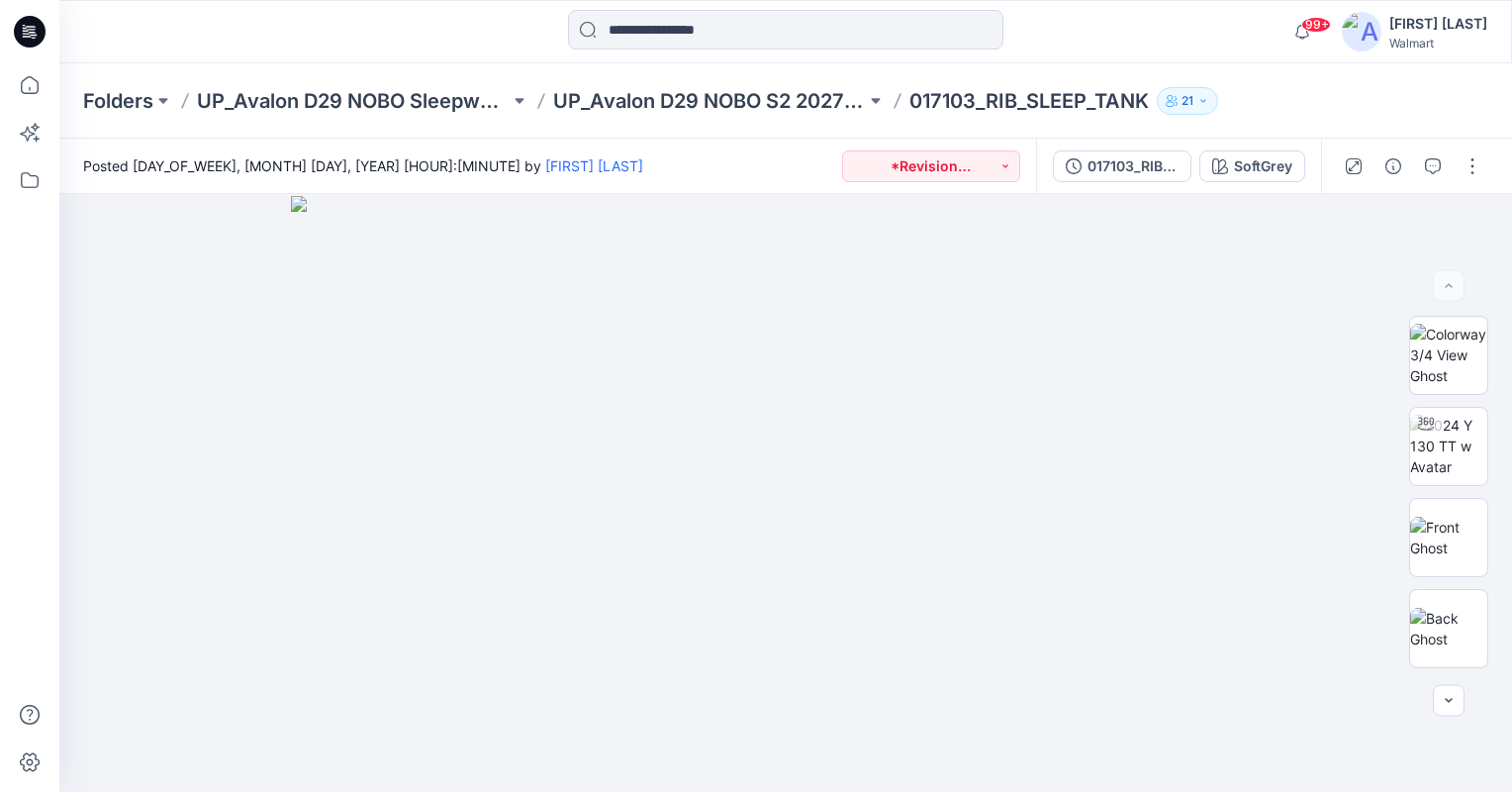 scroll, scrollTop: 0, scrollLeft: 0, axis: both 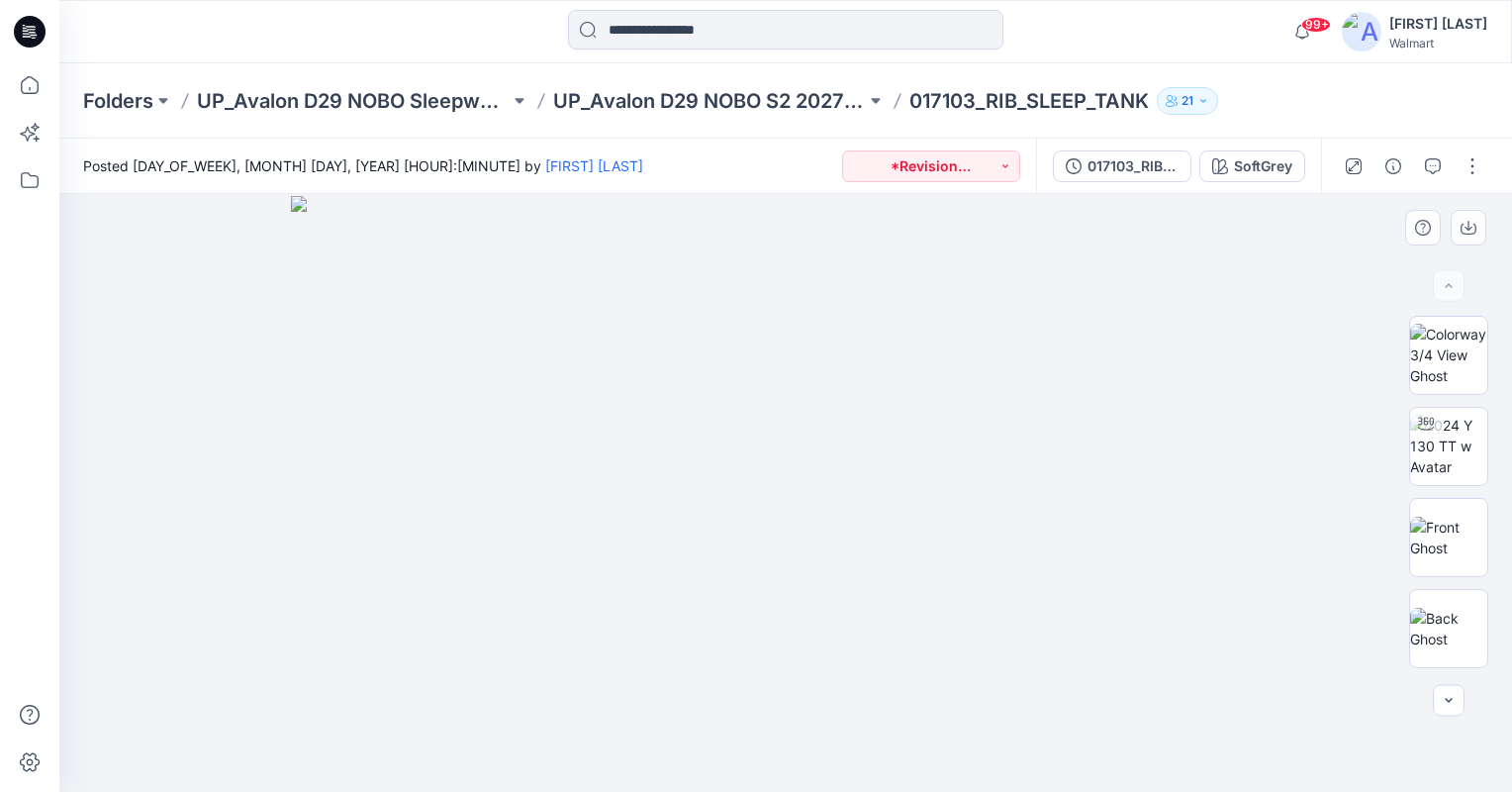 click at bounding box center [786, 494] 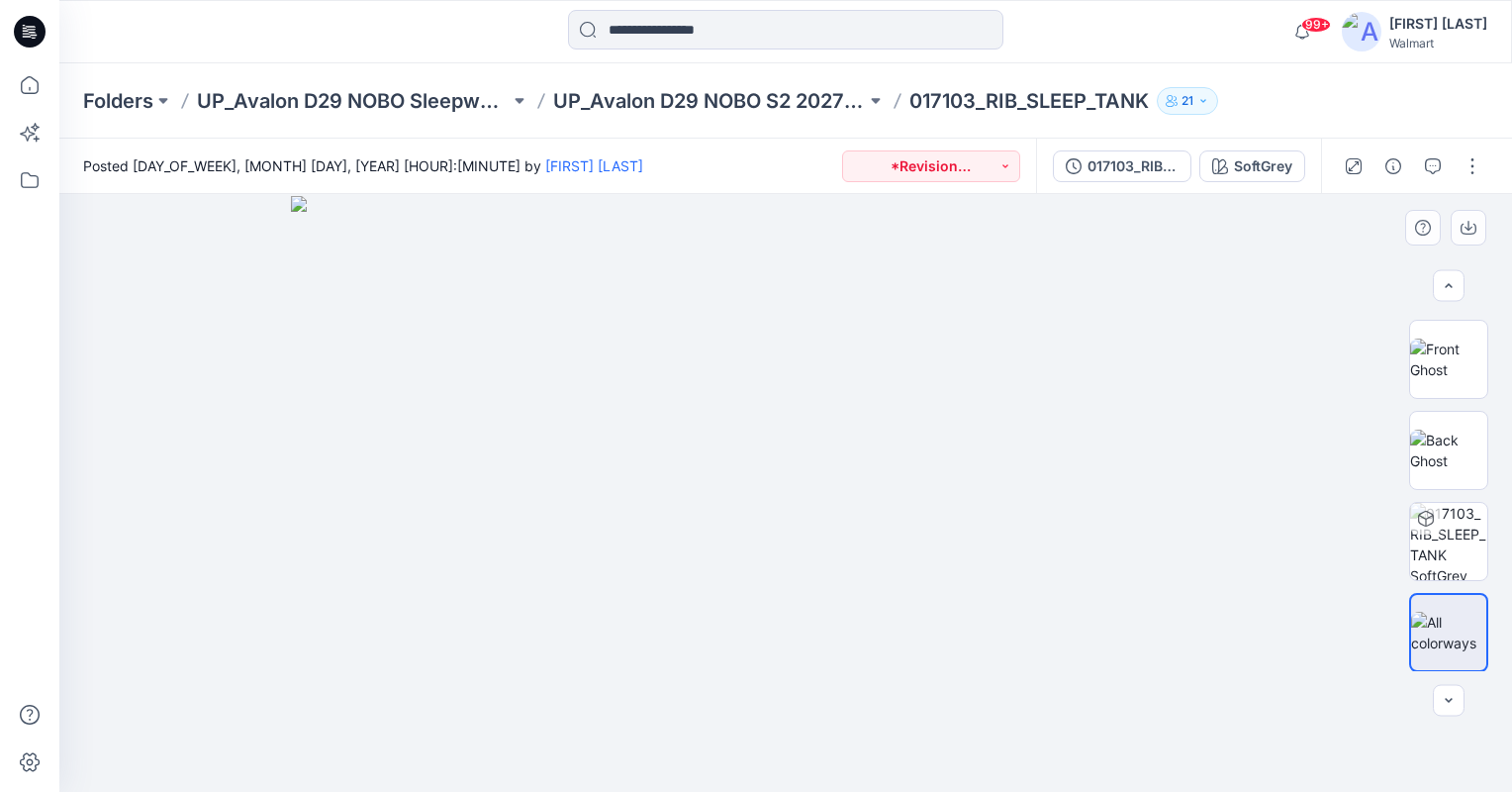 scroll, scrollTop: 0, scrollLeft: 0, axis: both 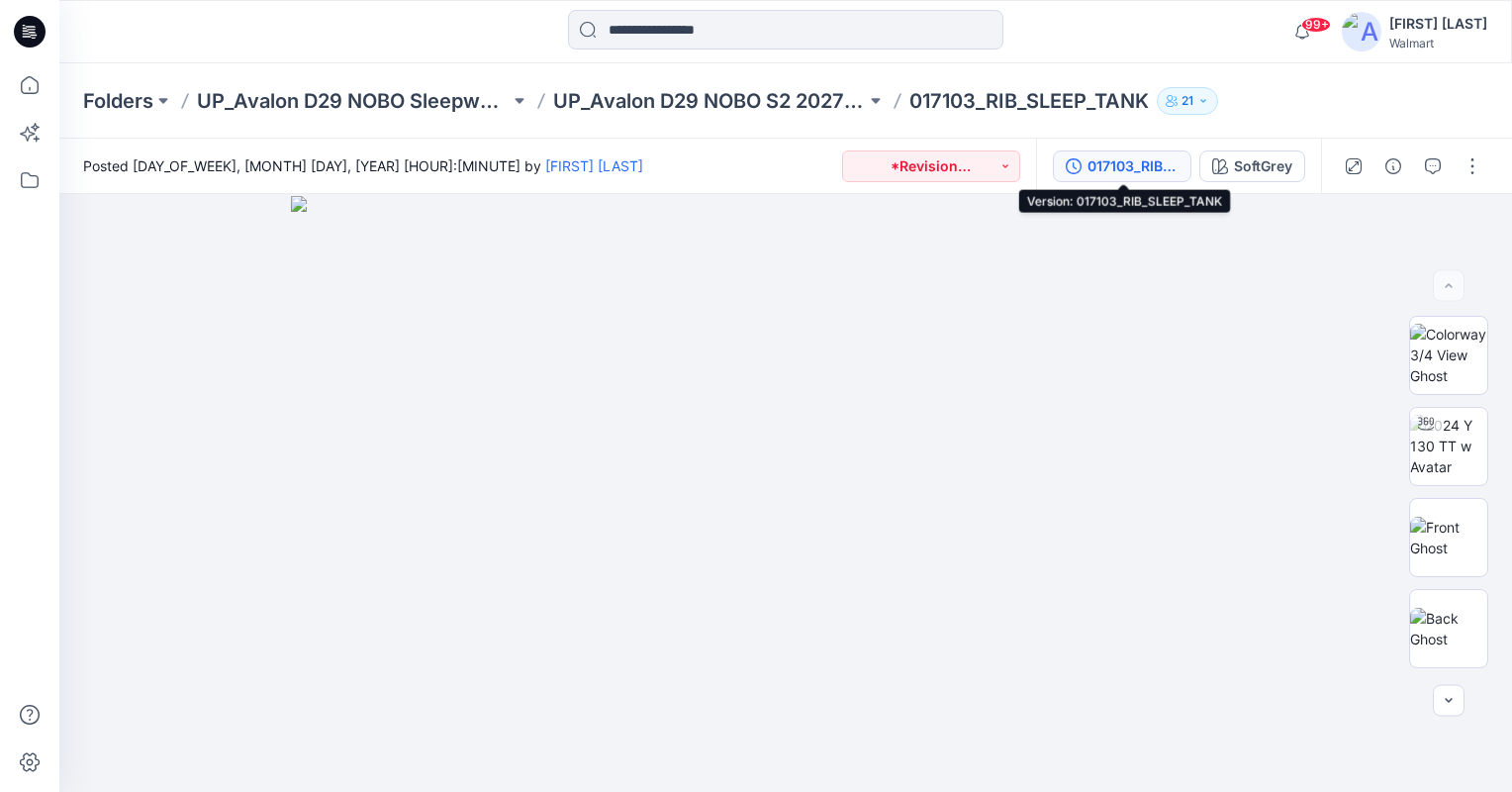 click on "017103_RIB_SLEEP_TANK" at bounding box center [1133, 166] 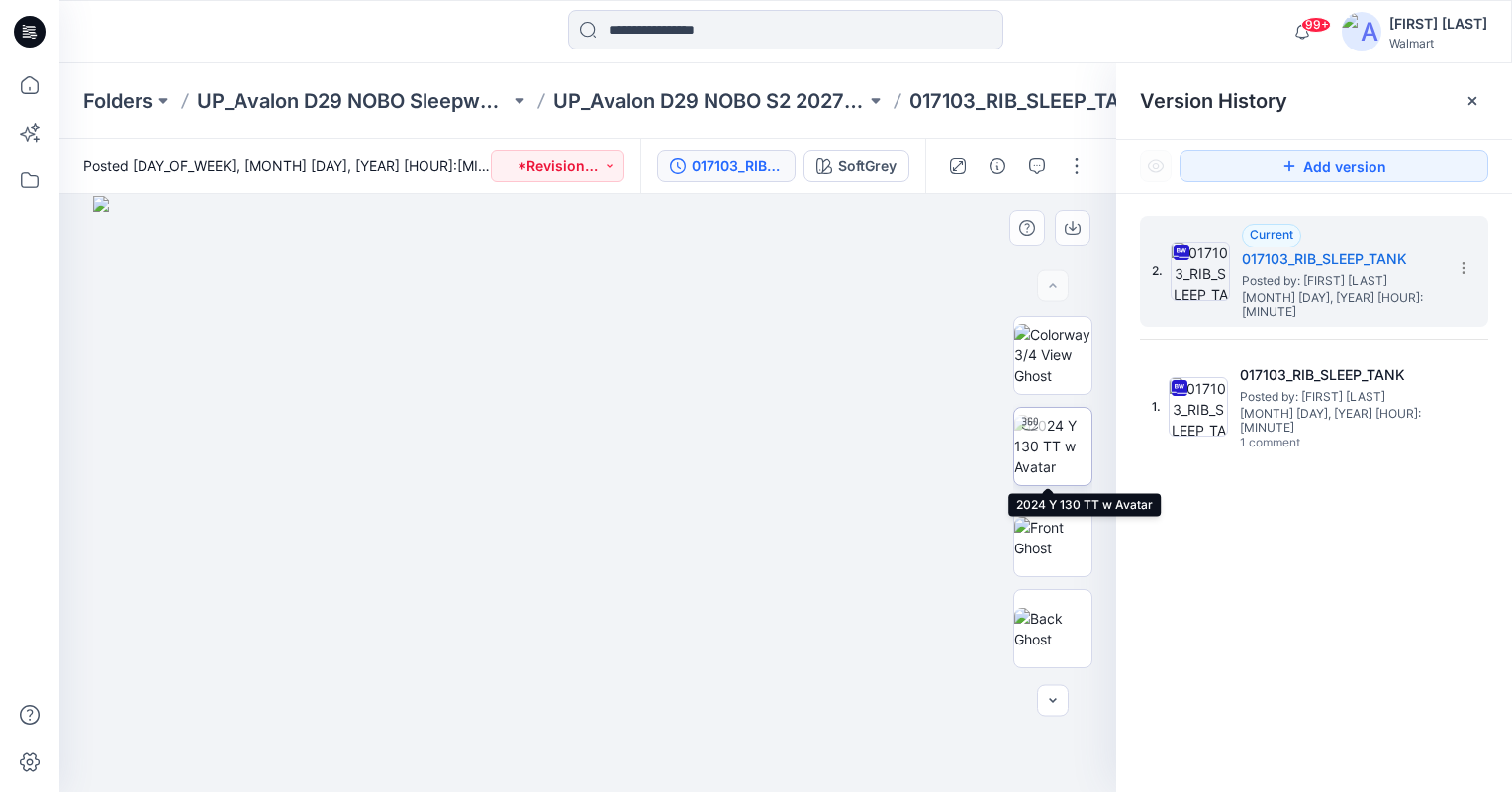 click at bounding box center [1053, 446] 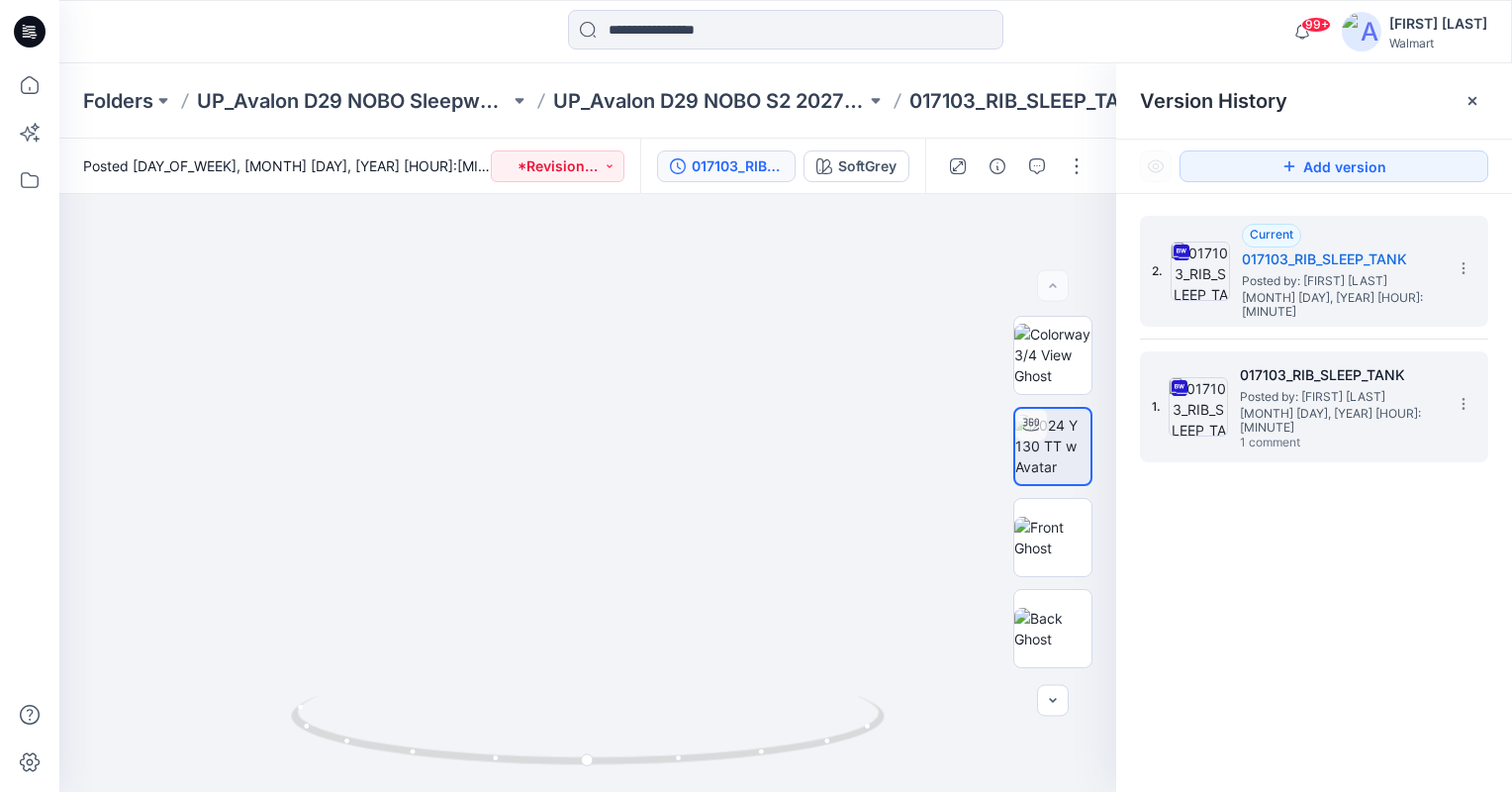 click on "Posted by: [FIRST] [LAST]" at bounding box center [1339, 397] 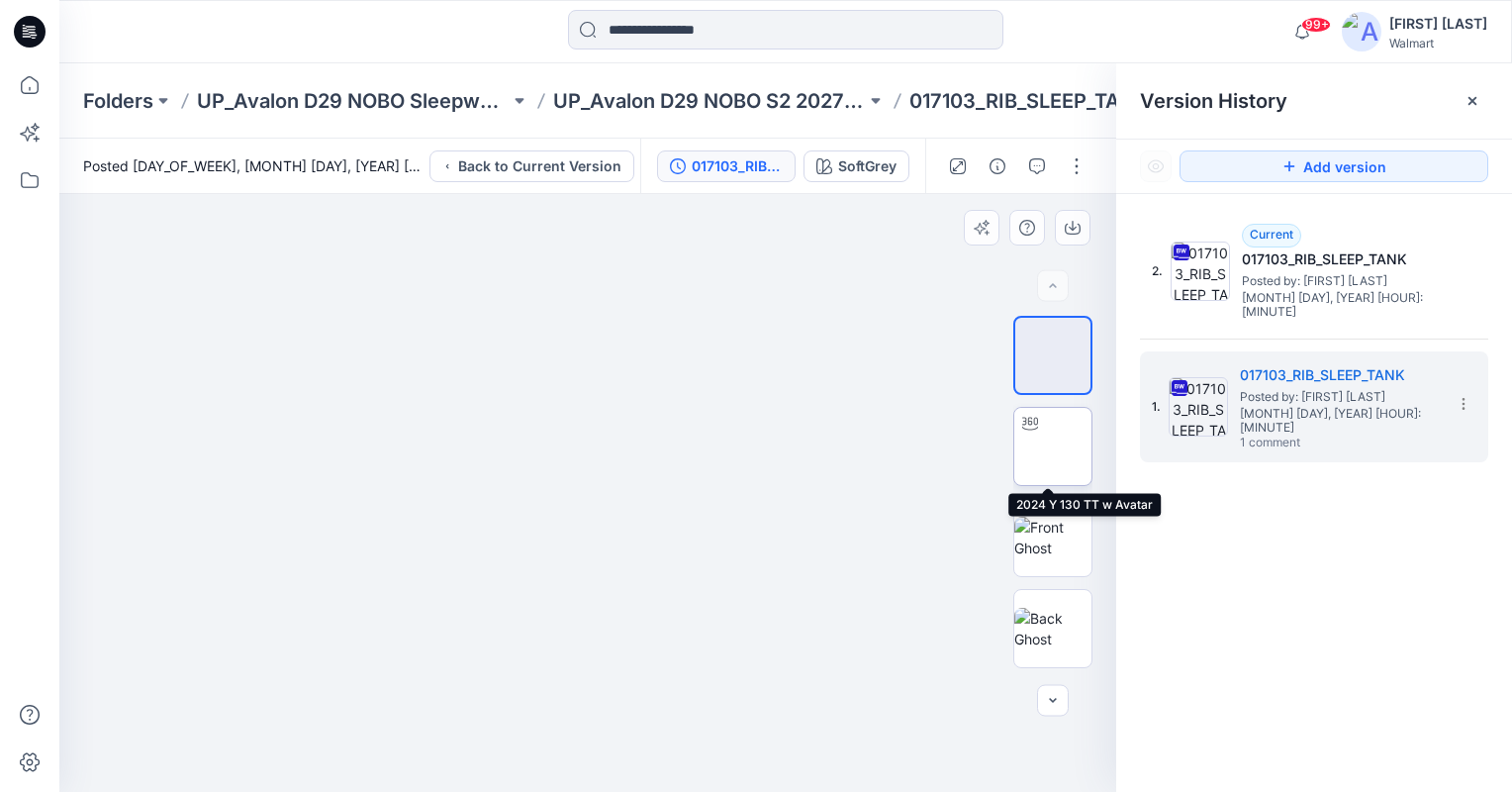click at bounding box center (1053, 446) 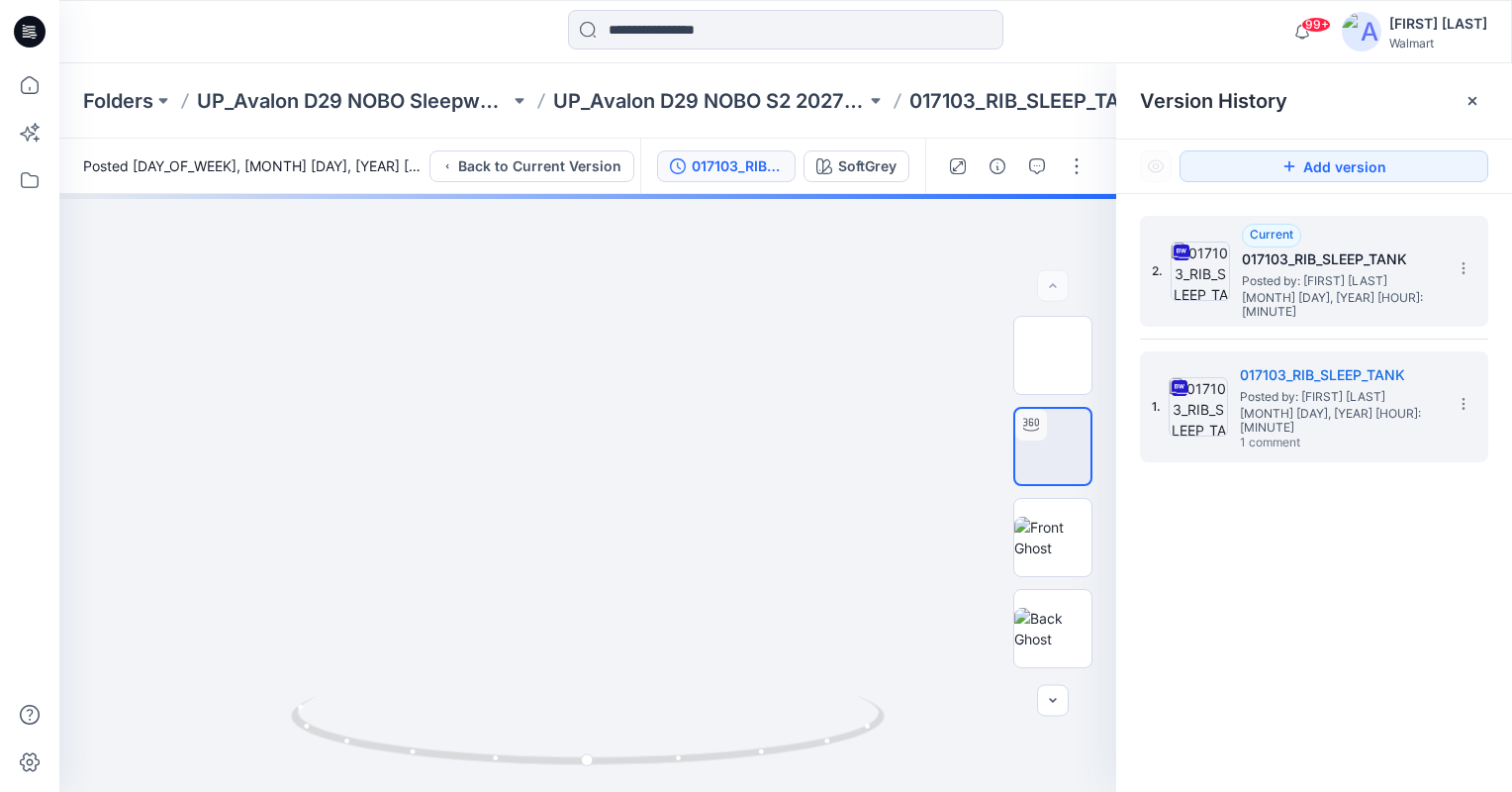 click on "Posted by: [FIRST] [LAST]" at bounding box center [1341, 281] 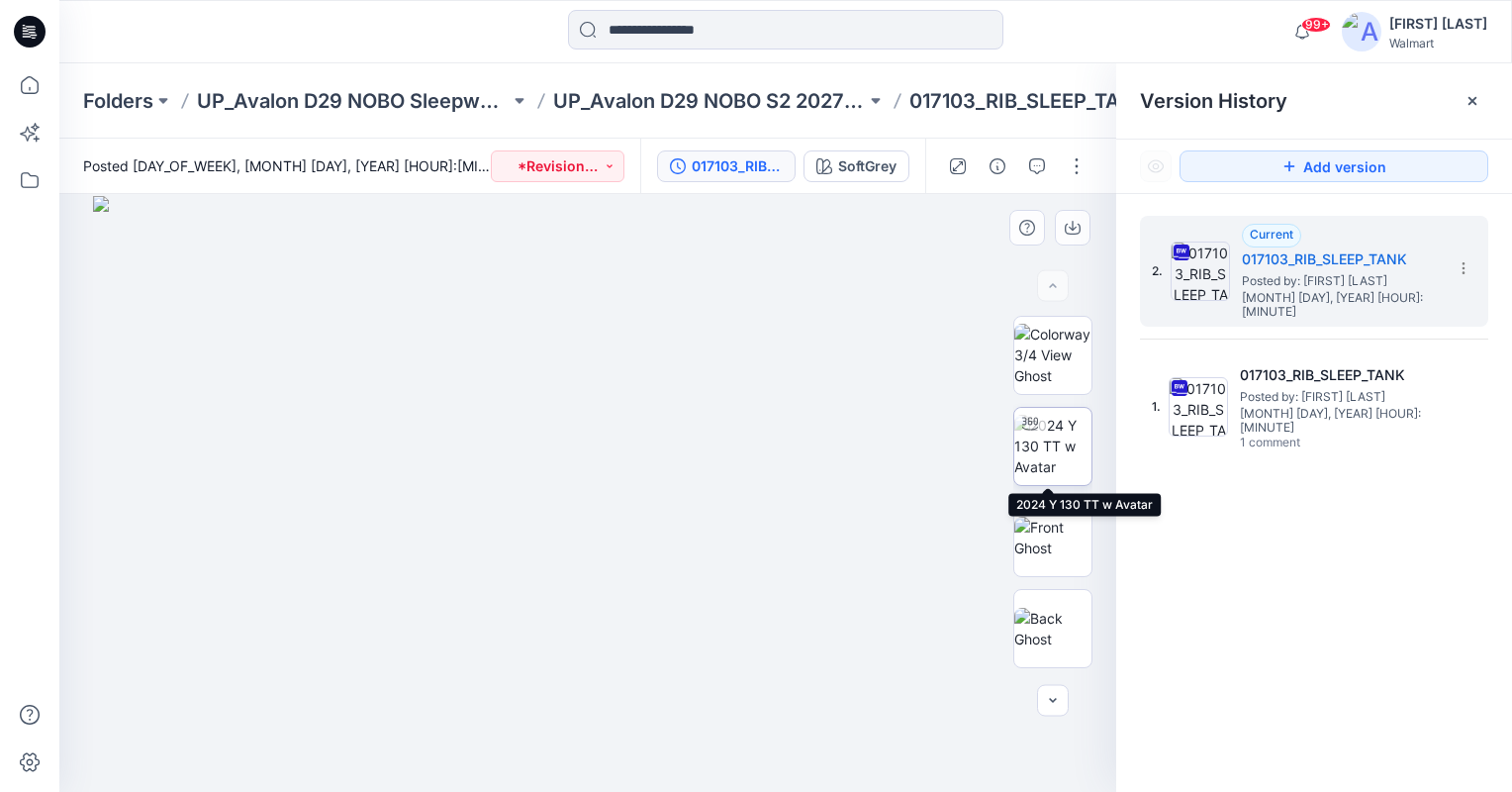 click at bounding box center (1053, 446) 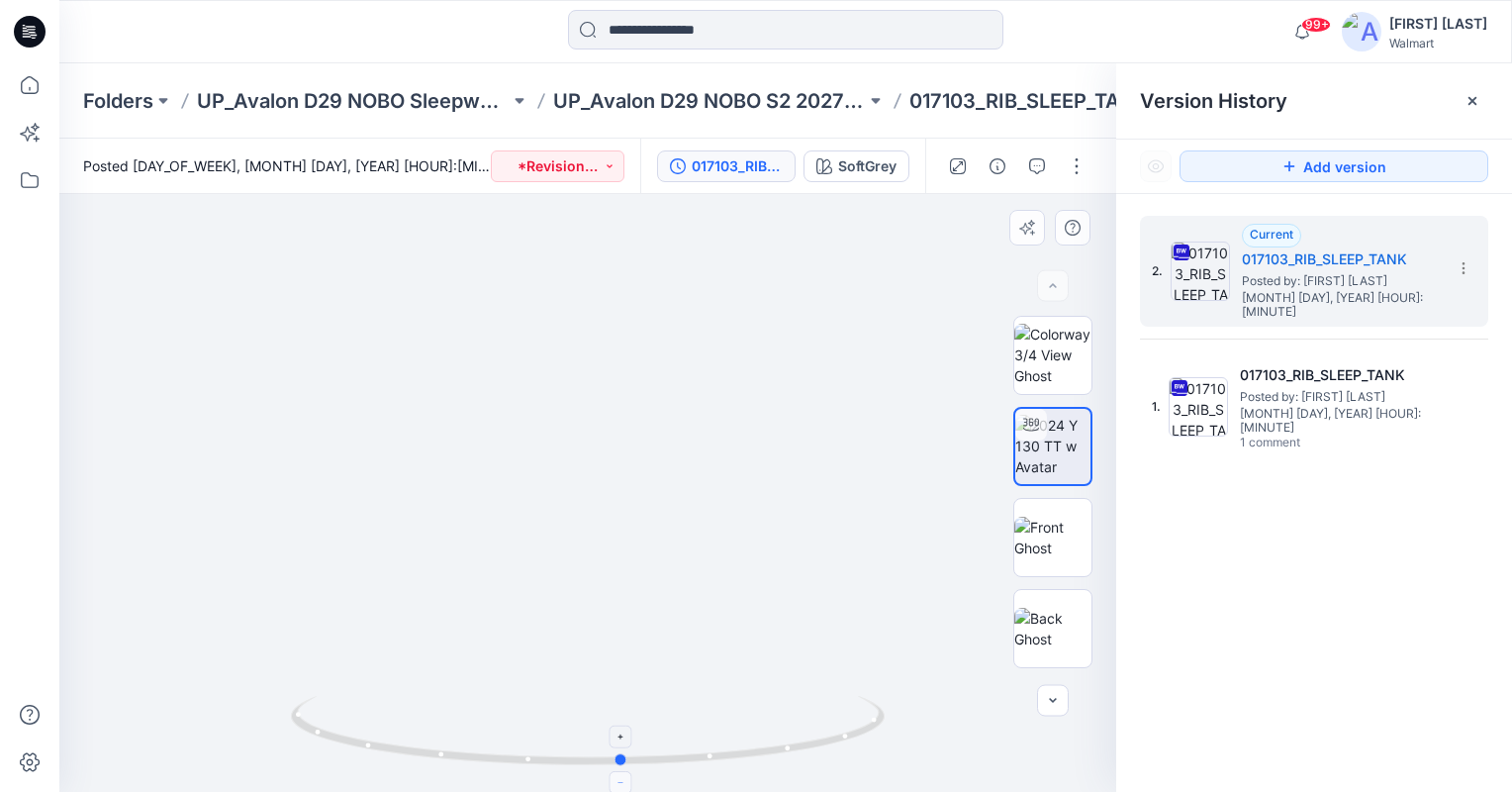 drag, startPoint x: 590, startPoint y: 761, endPoint x: 624, endPoint y: 779, distance: 38.470768 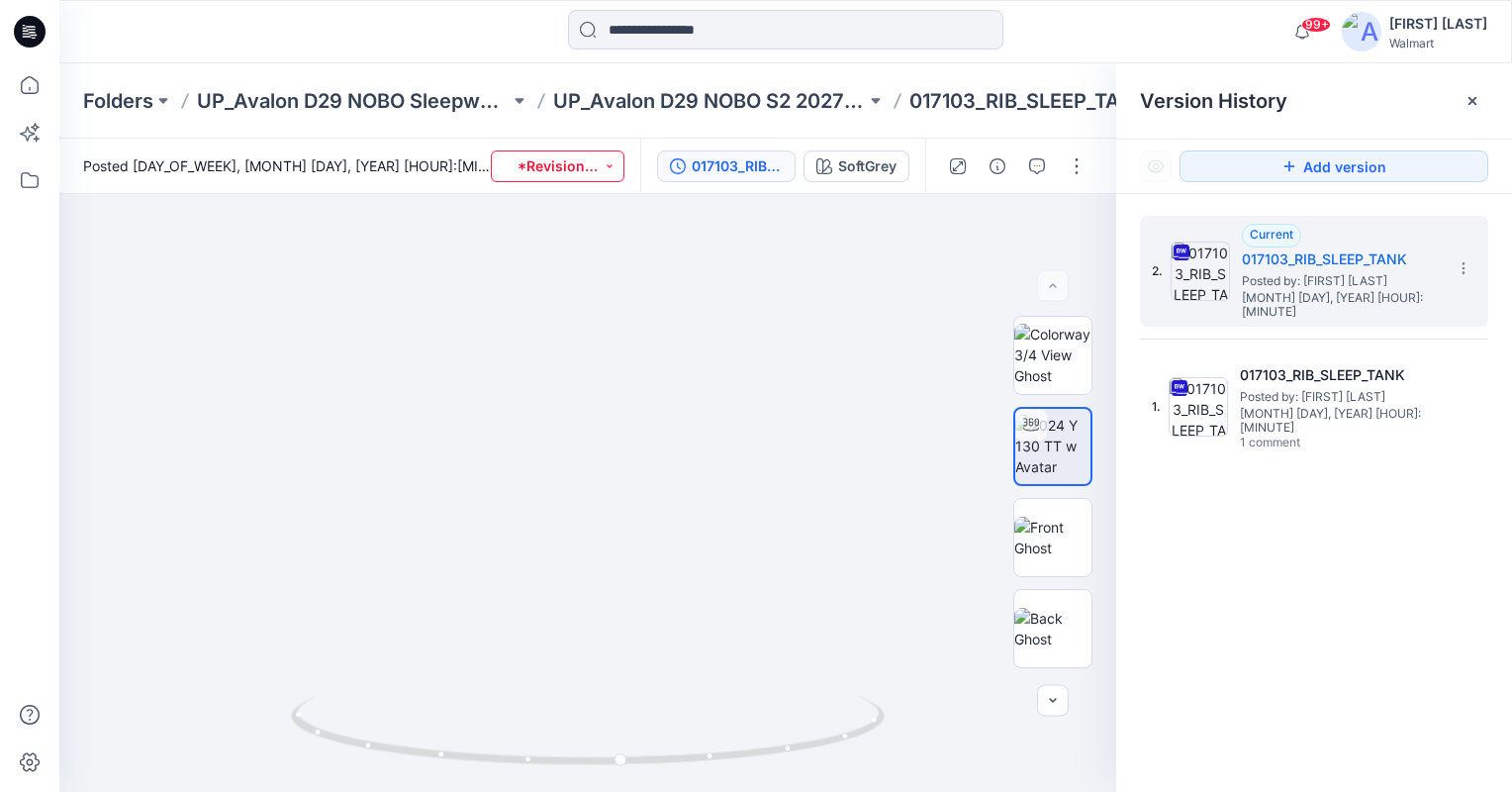 click on "*Revision Requested" at bounding box center (557, 166) 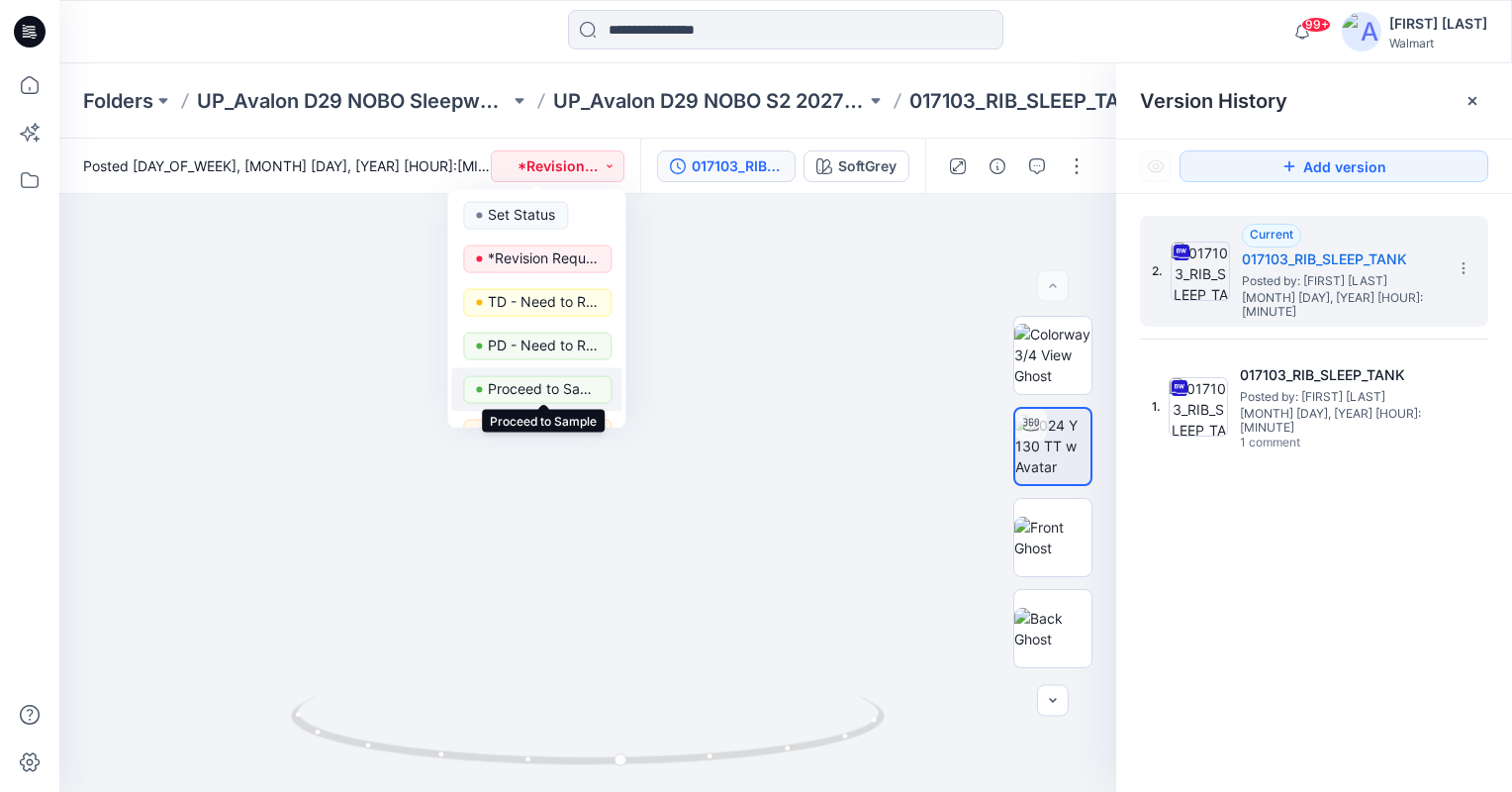 click on "Proceed to Sample" at bounding box center [543, 389] 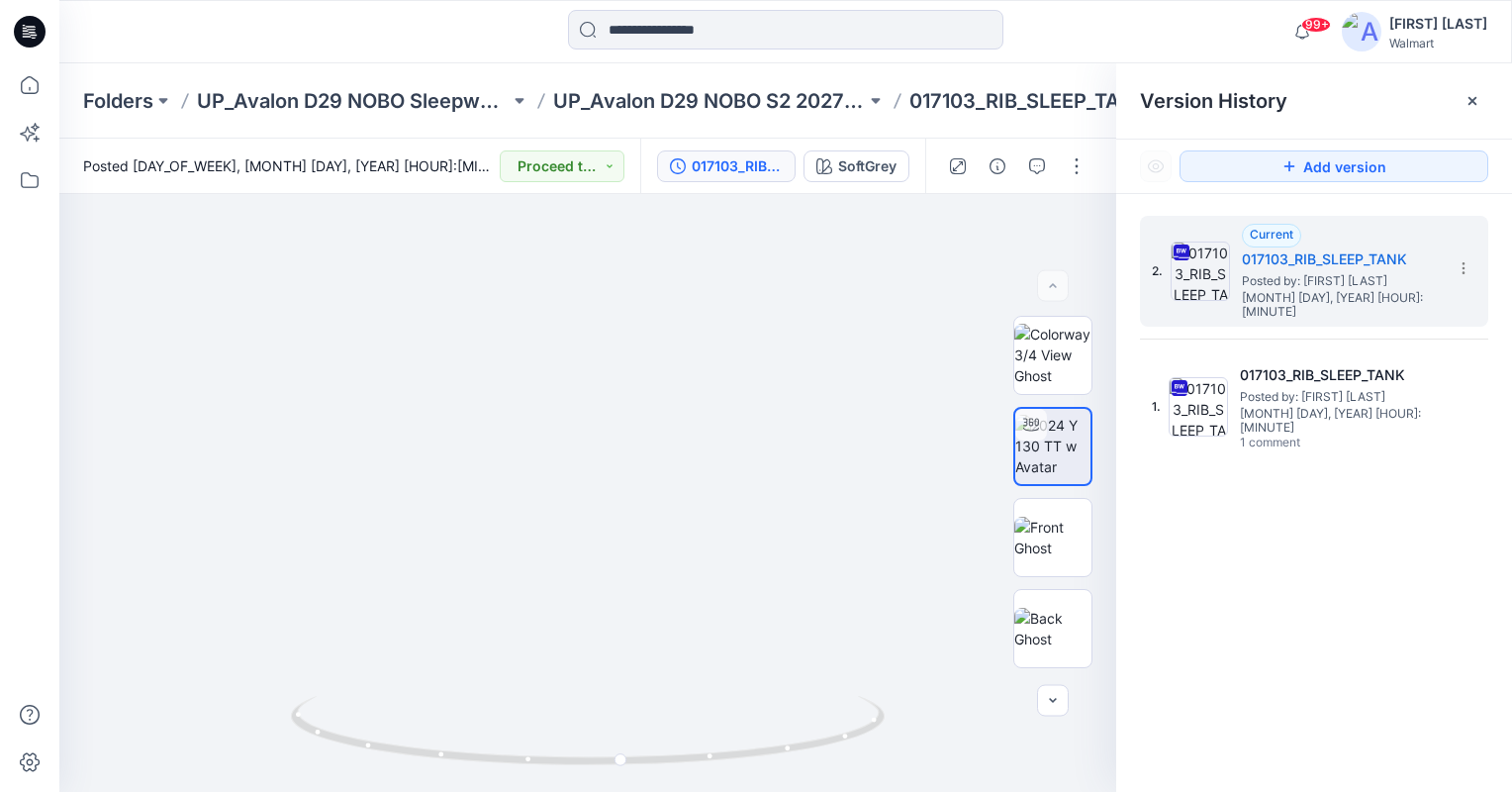 drag, startPoint x: 489, startPoint y: 38, endPoint x: 469, endPoint y: 48, distance: 22.36068 